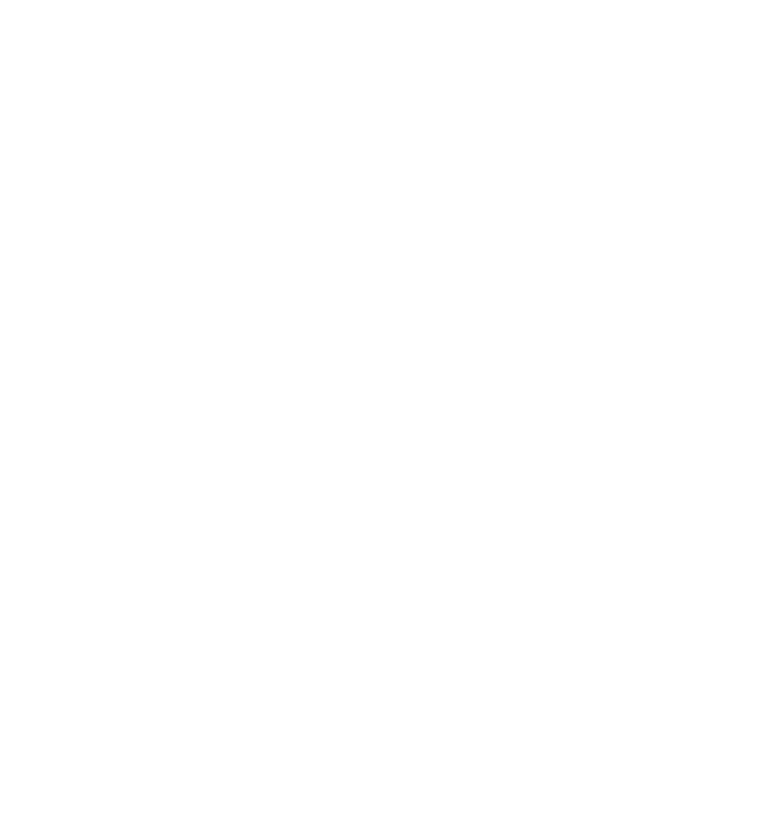 scroll, scrollTop: 0, scrollLeft: 0, axis: both 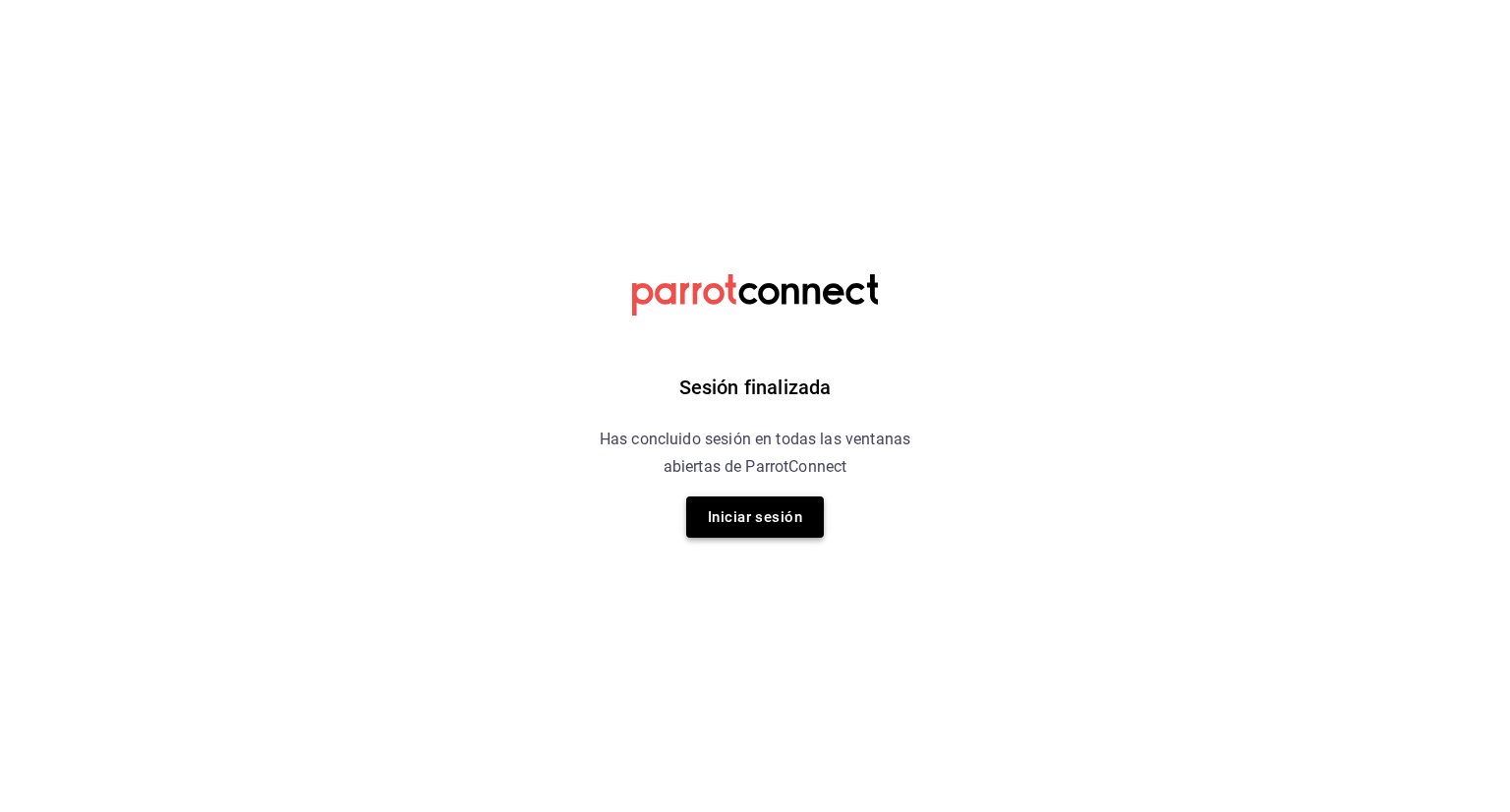 click on "Iniciar sesión" at bounding box center [755, 517] 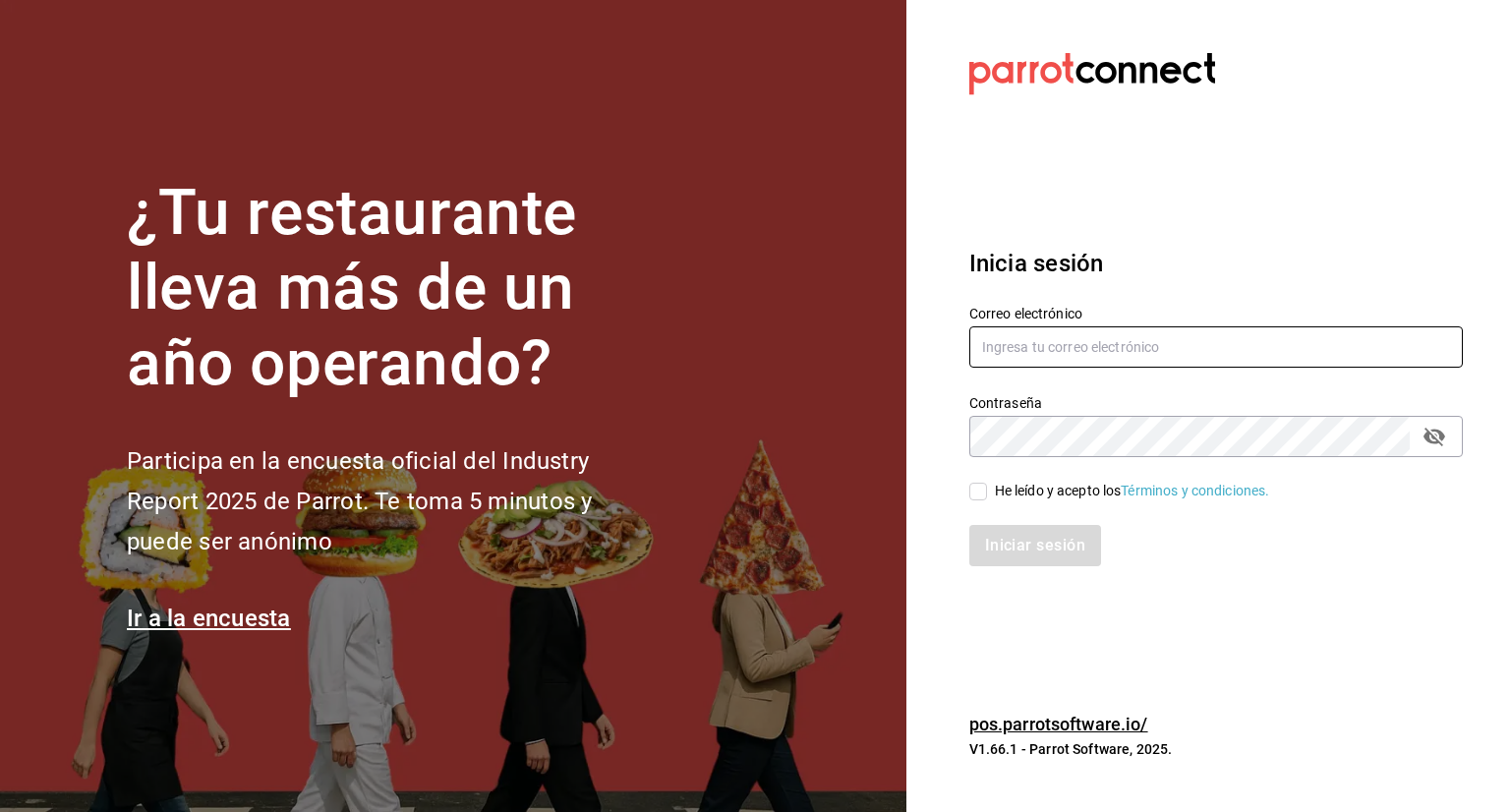 click at bounding box center [1216, 347] 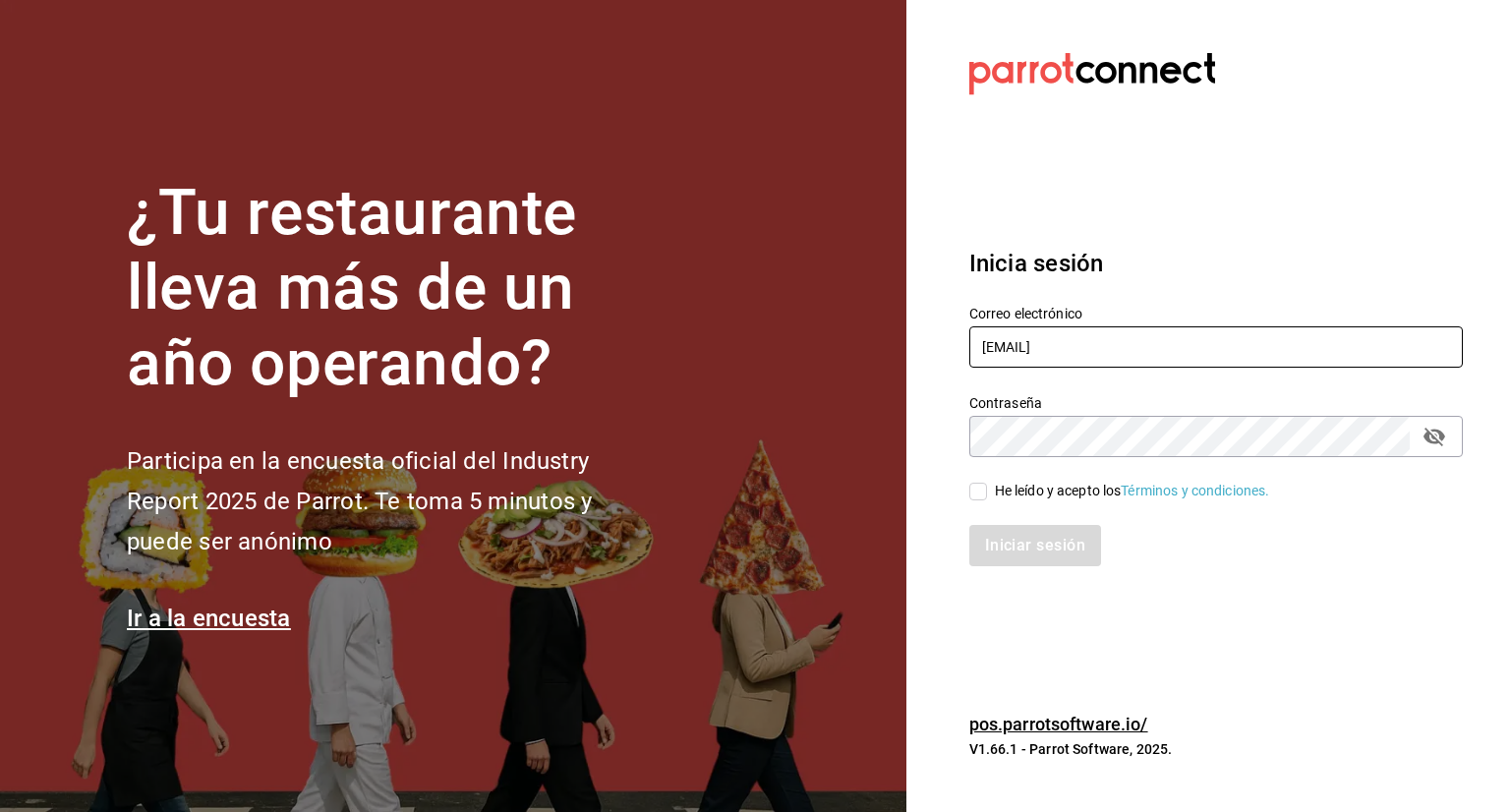 click on "anagarzamnarti@gmail.nez" at bounding box center (1216, 347) 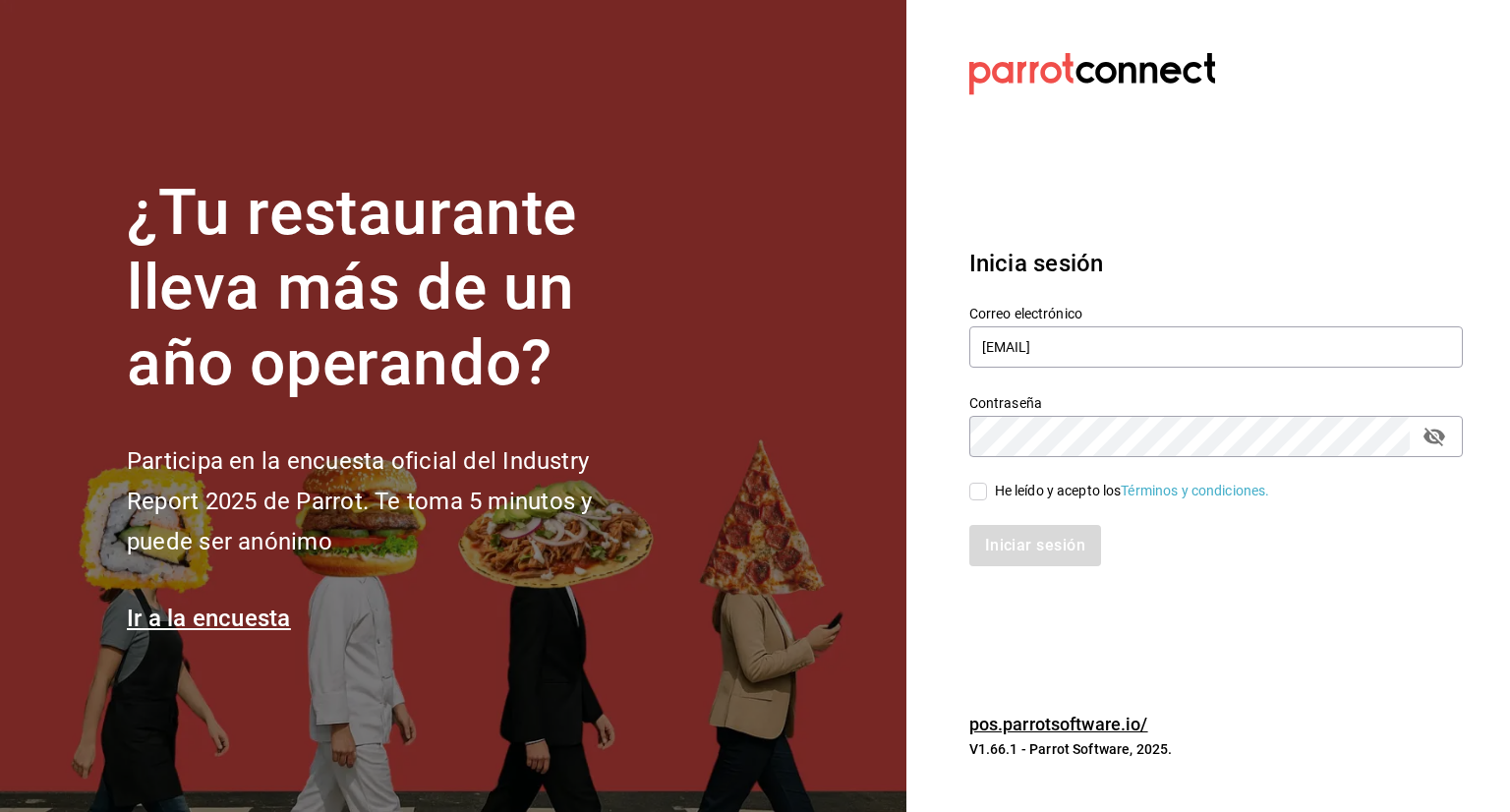 click on "He leído y acepto los  Términos y condiciones." at bounding box center (978, 492) 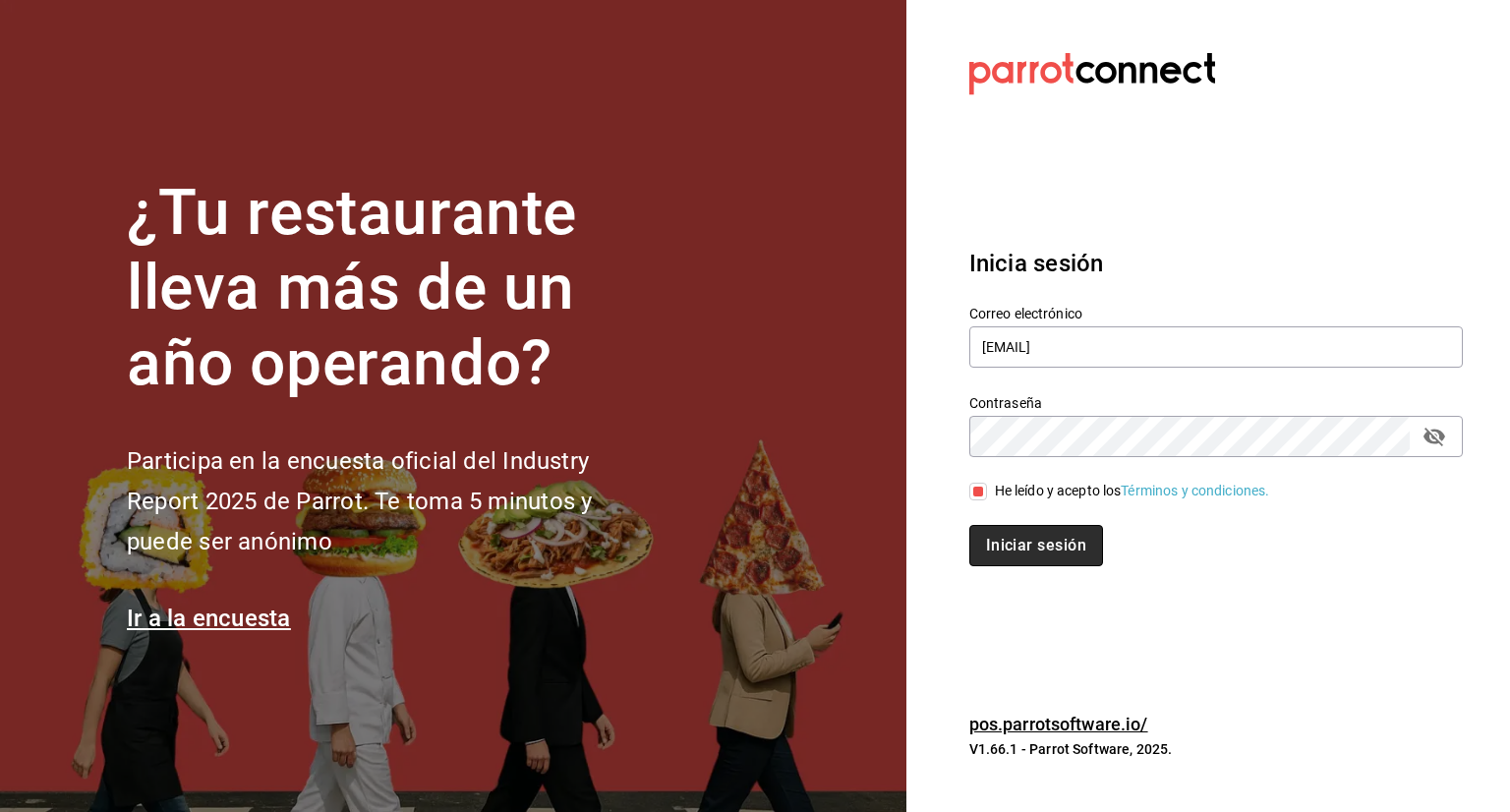 click on "Iniciar sesión" at bounding box center (1036, 546) 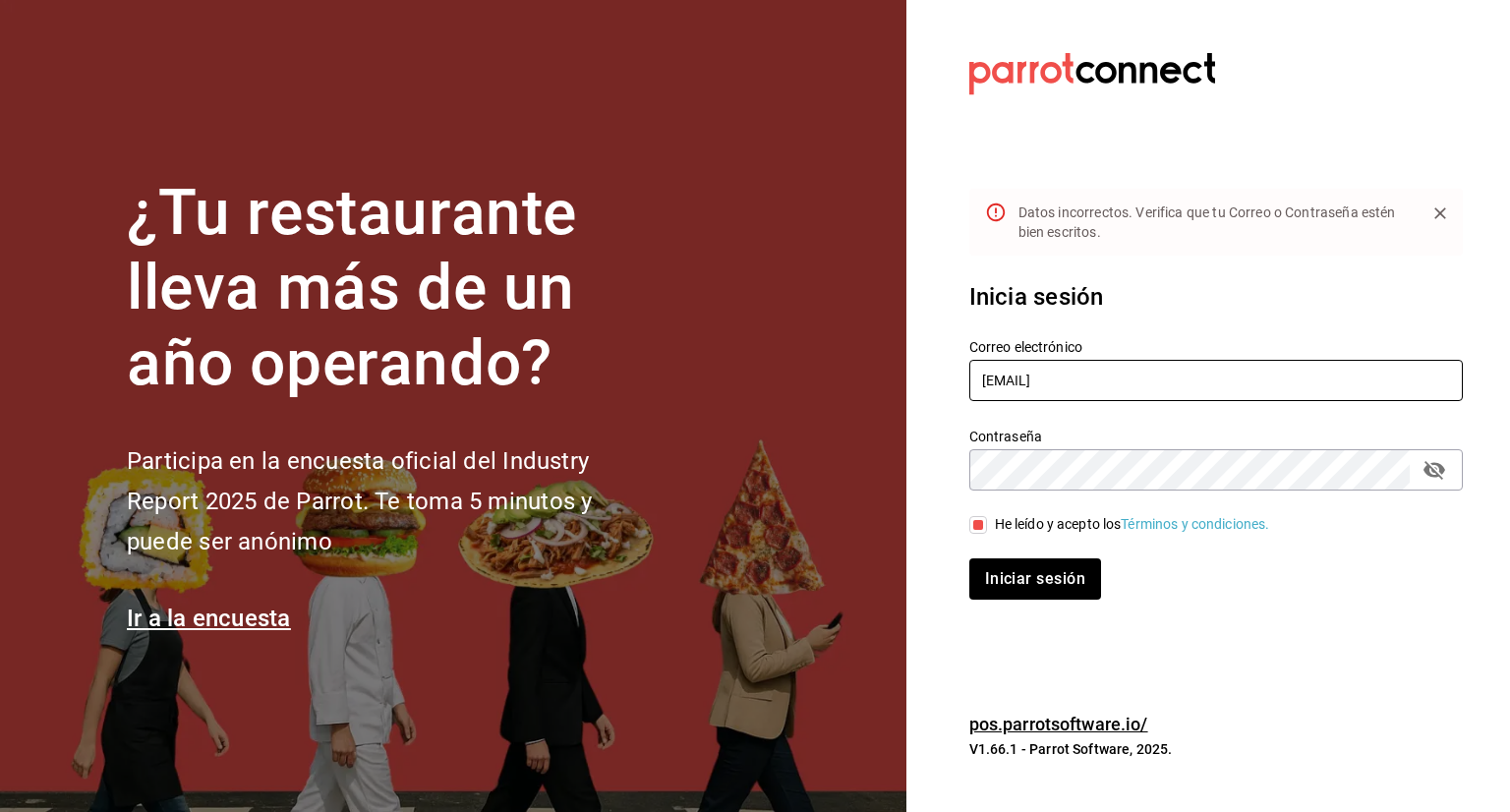 click on "anagarzamnartinez@gmail.com" at bounding box center (1216, 380) 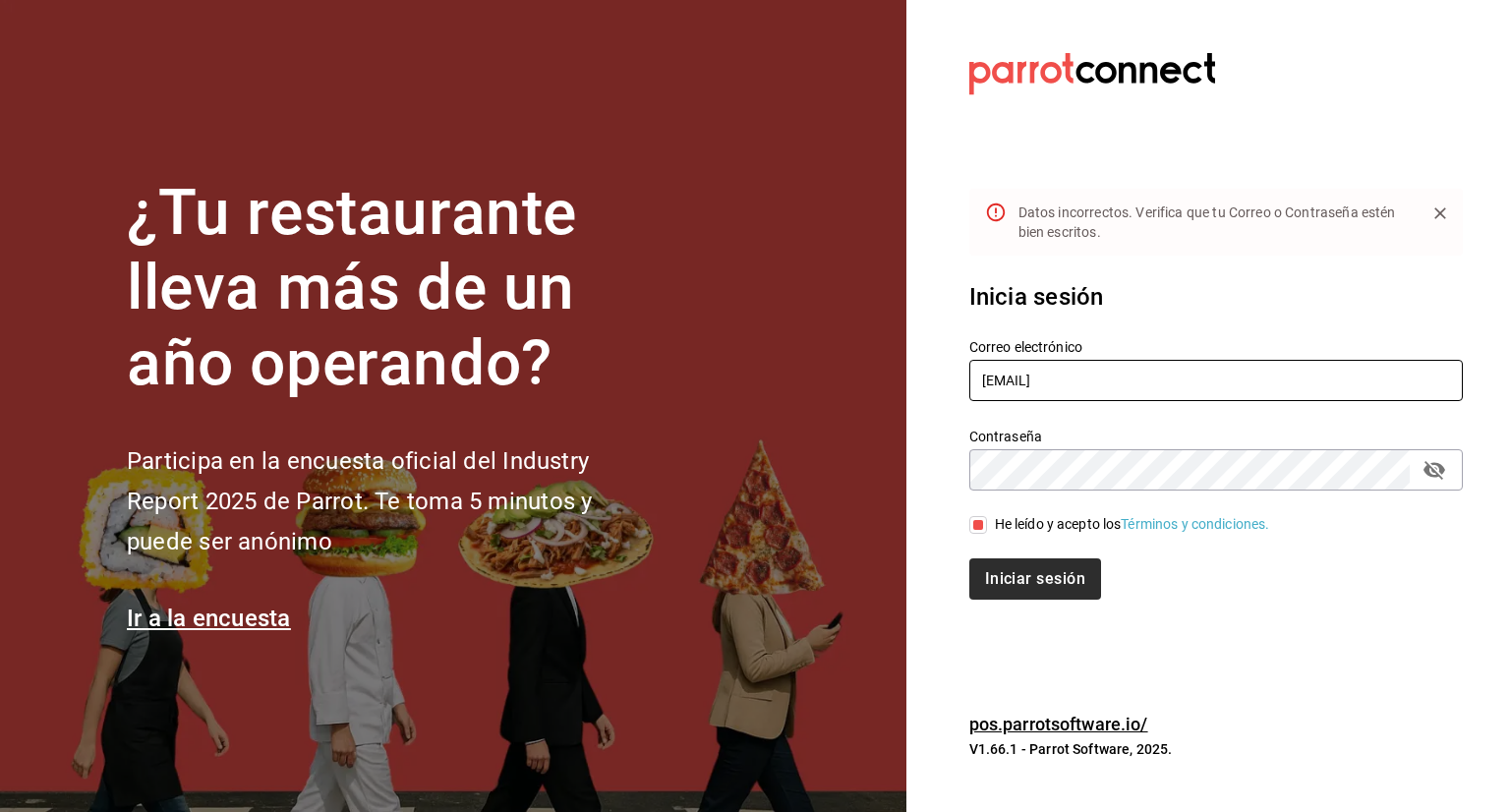 type on "[EMAIL]" 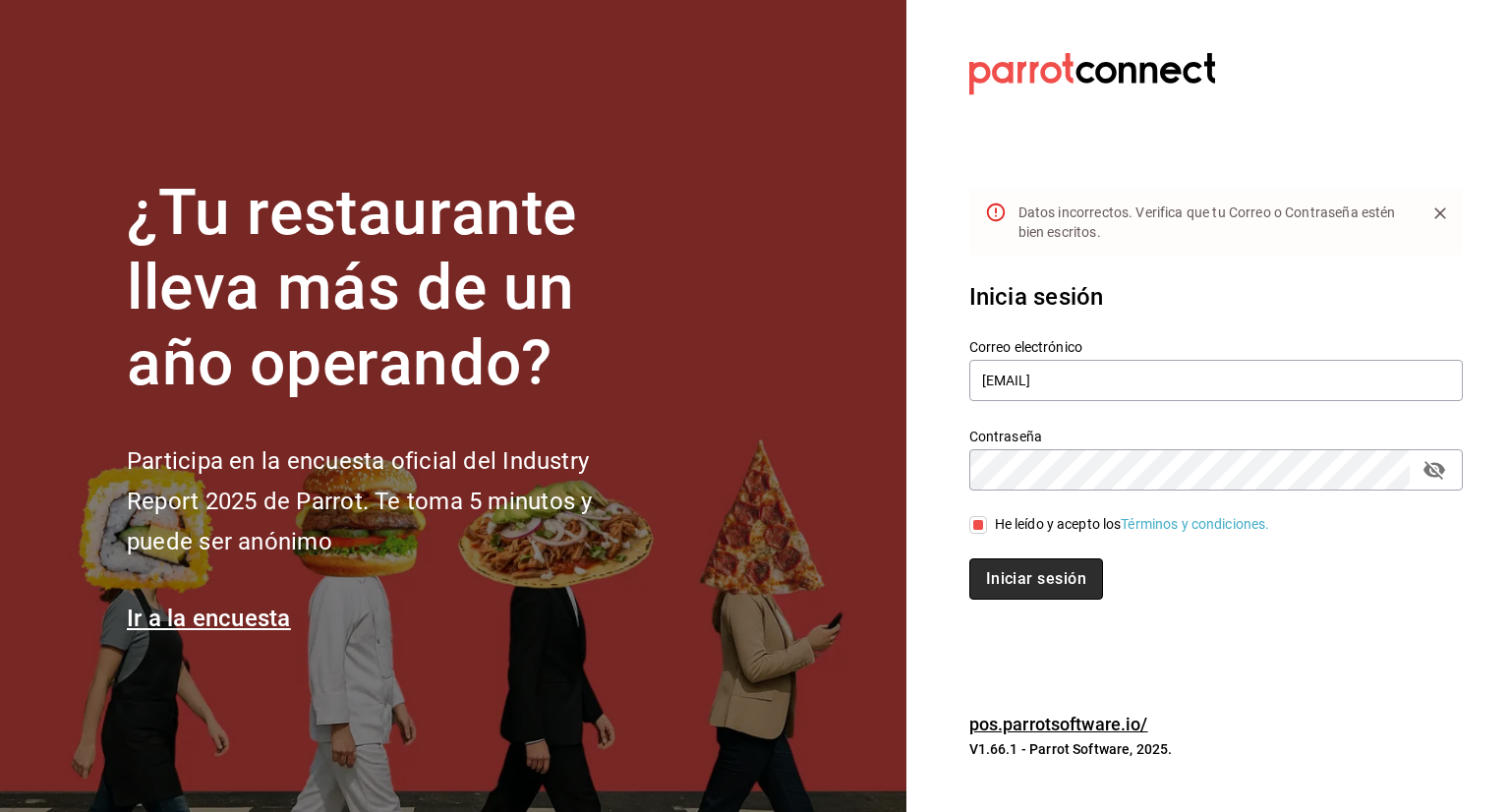 click on "Iniciar sesión" at bounding box center [1036, 579] 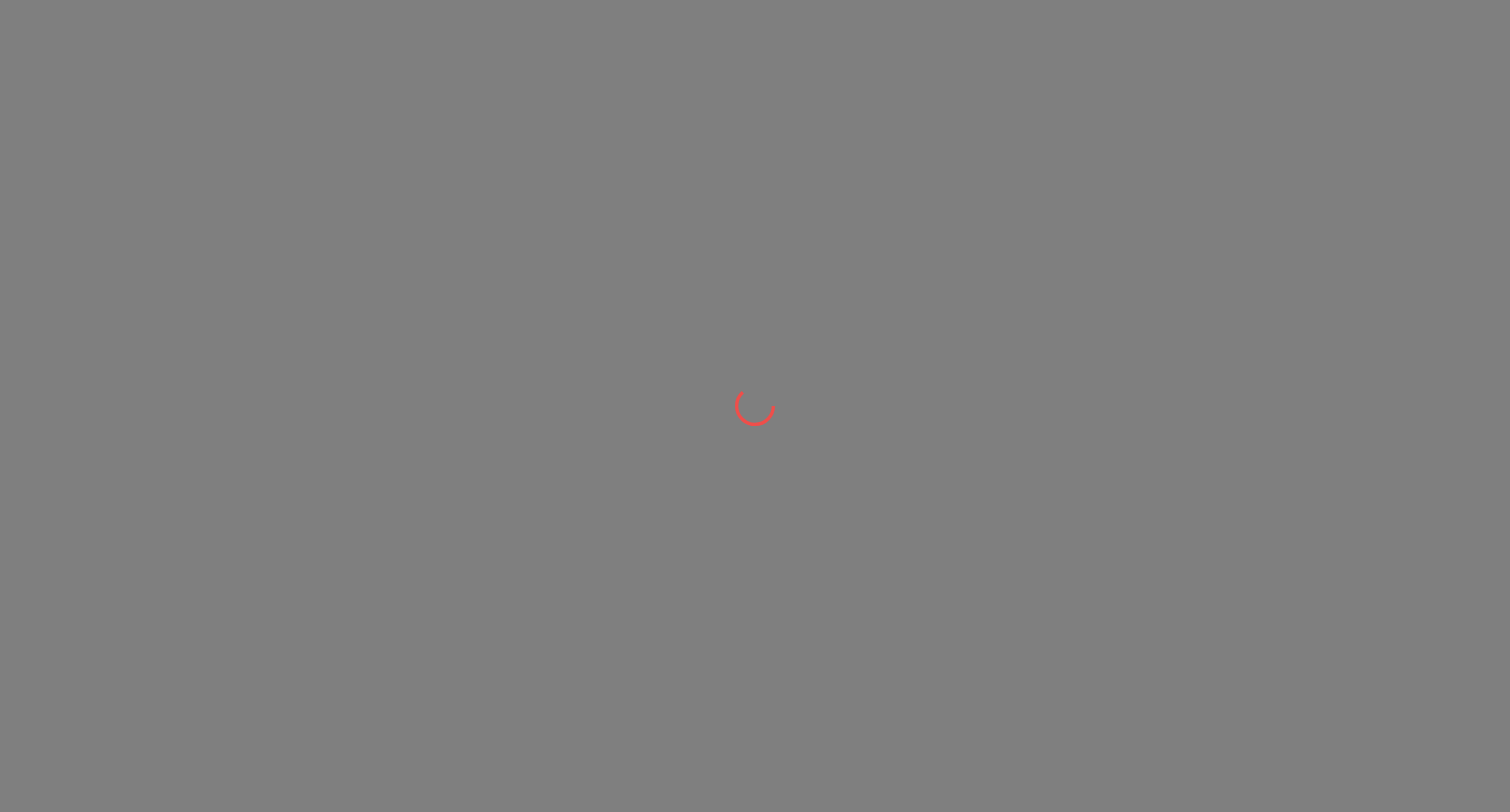 scroll, scrollTop: 0, scrollLeft: 0, axis: both 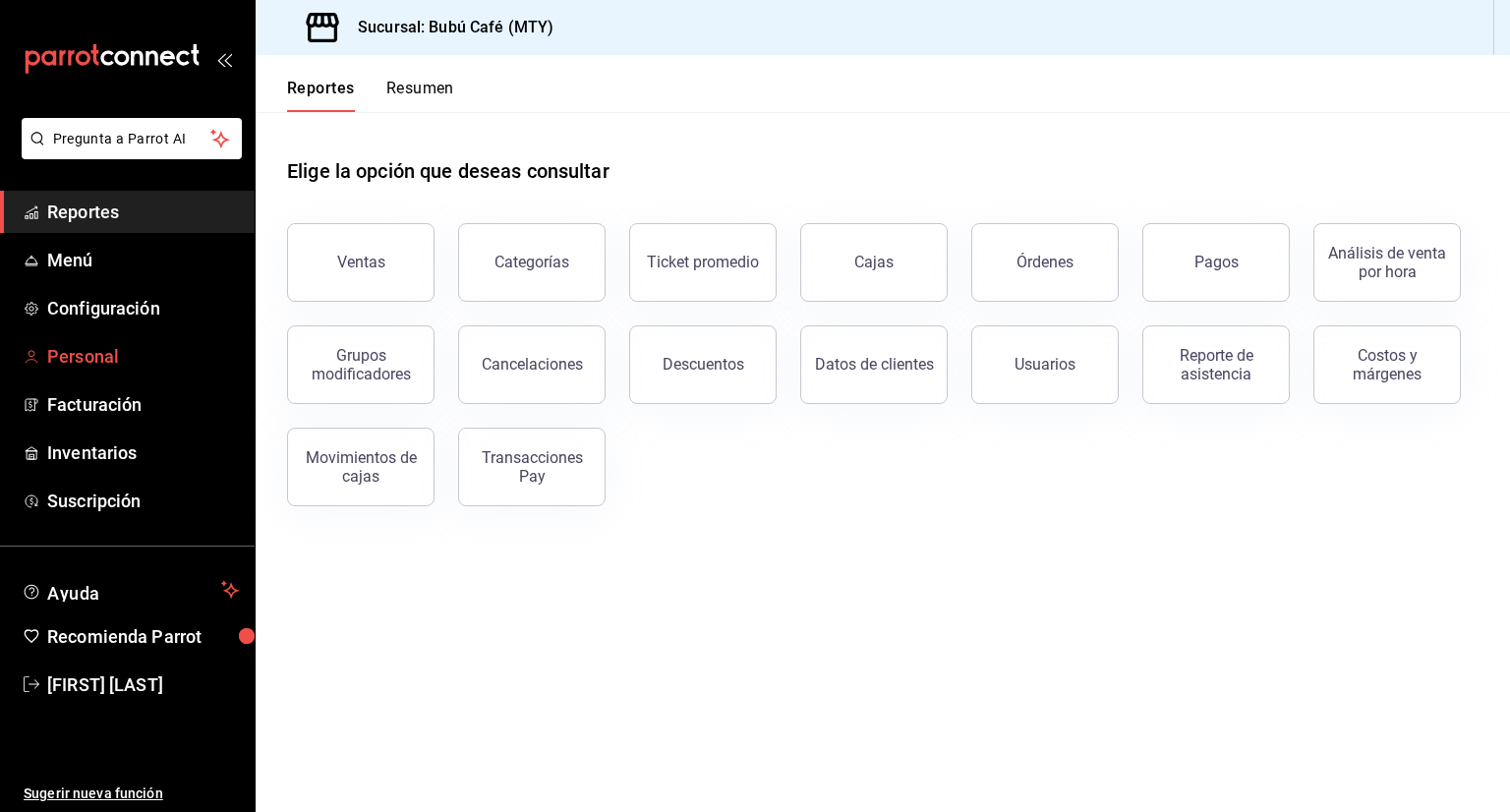 click on "Personal" at bounding box center [143, 356] 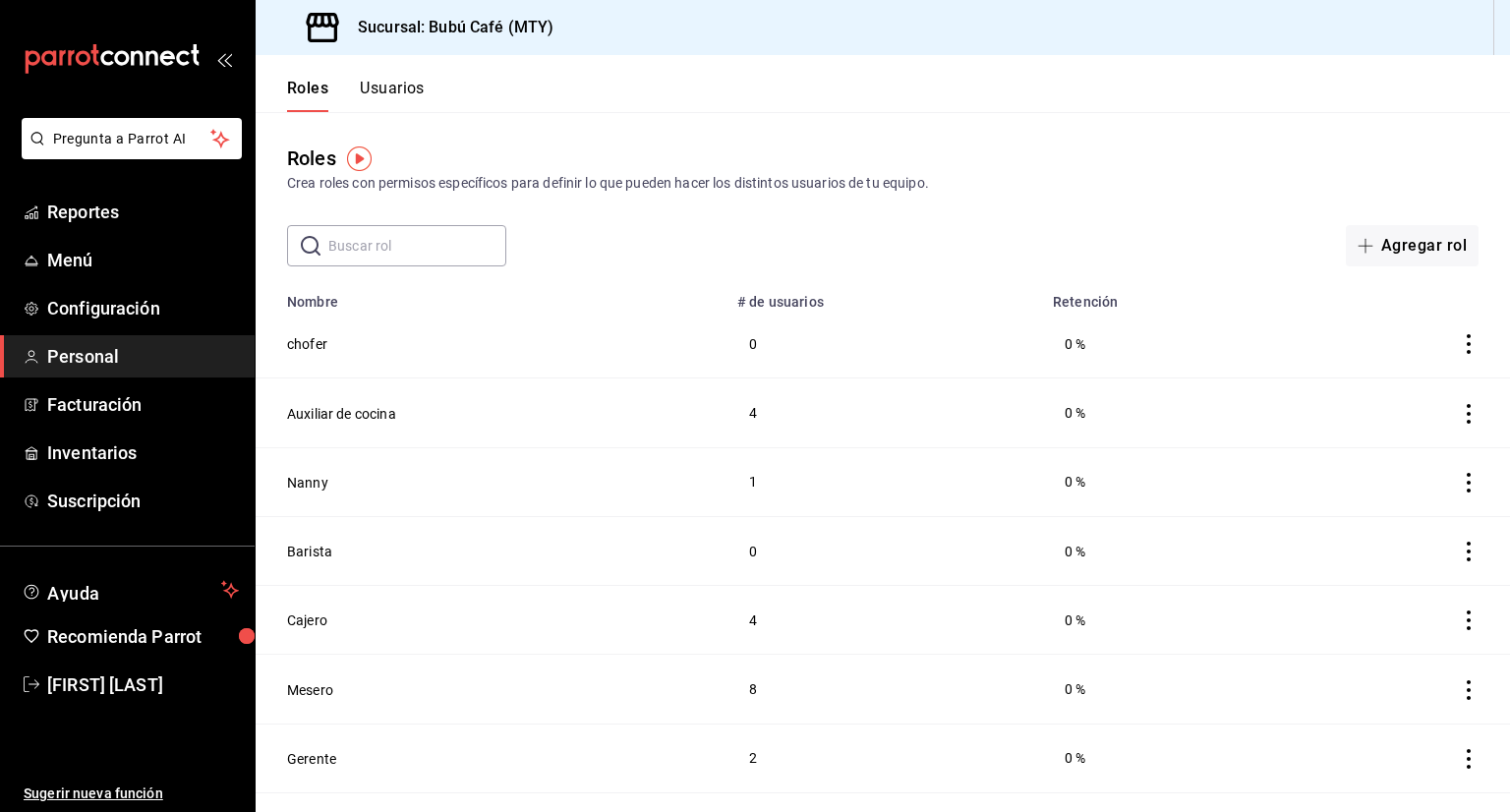 click on "Usuarios" at bounding box center (392, 95) 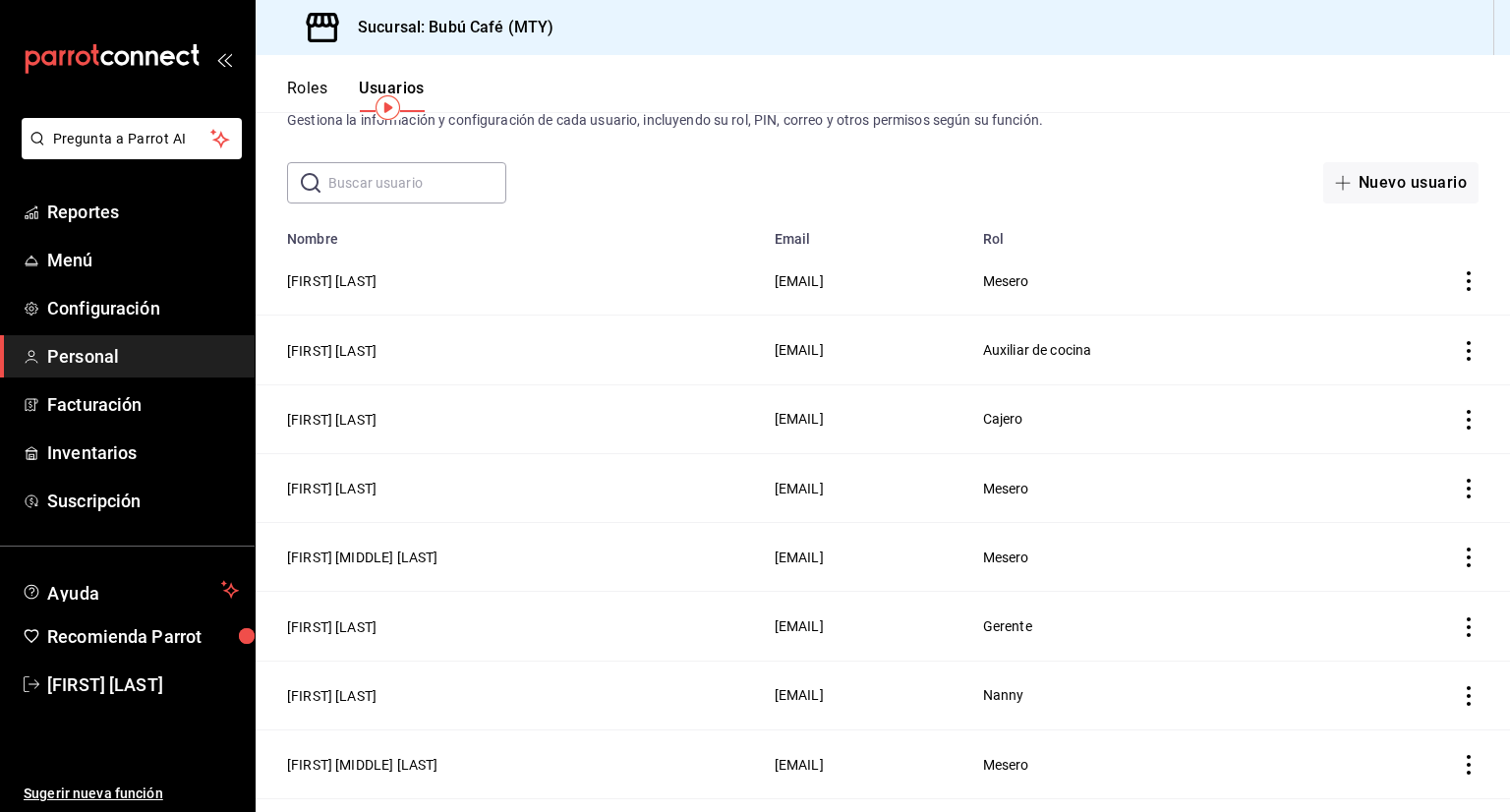 scroll, scrollTop: 98, scrollLeft: 0, axis: vertical 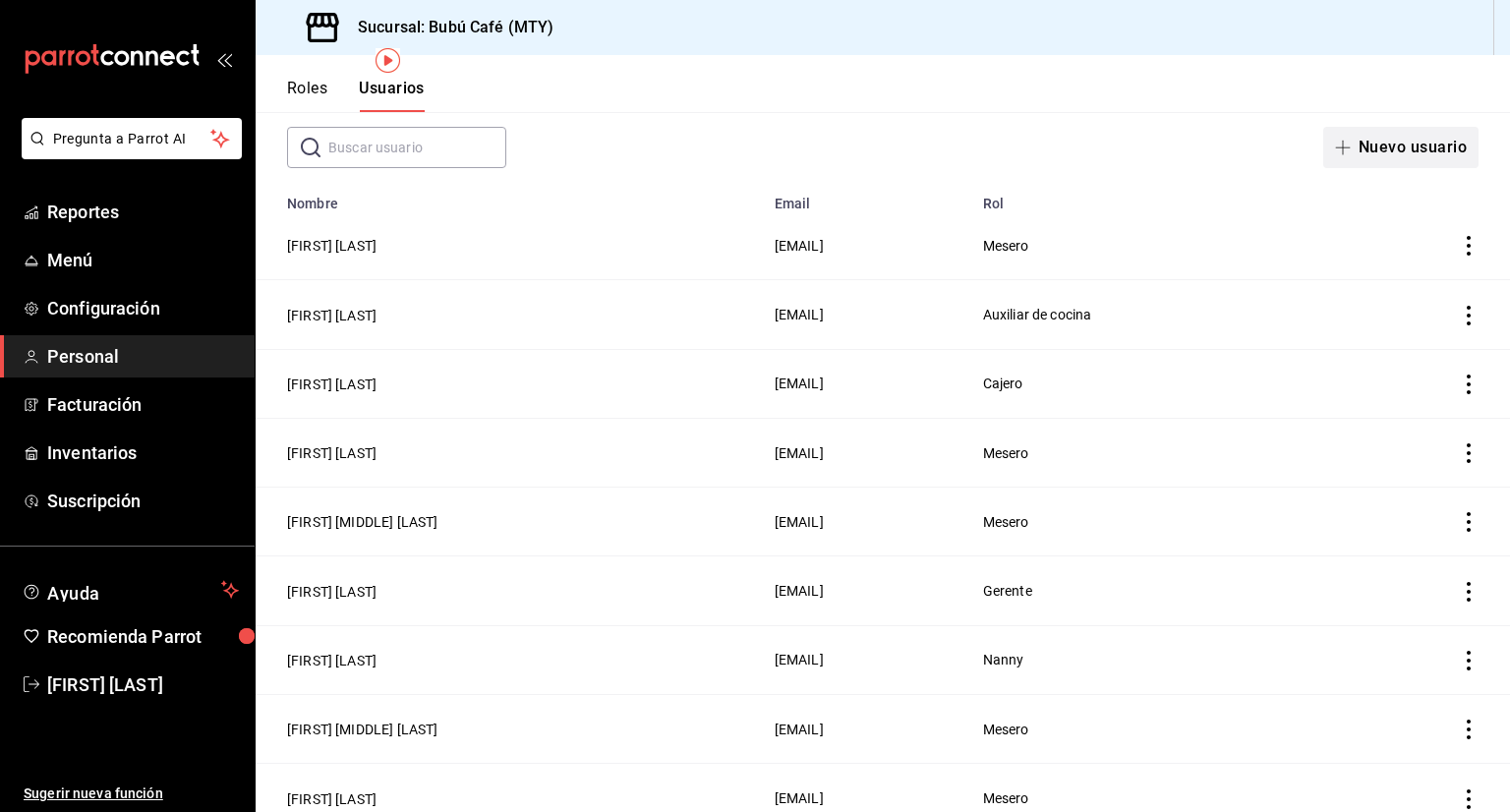 click on "Nuevo usuario" at bounding box center (1401, 147) 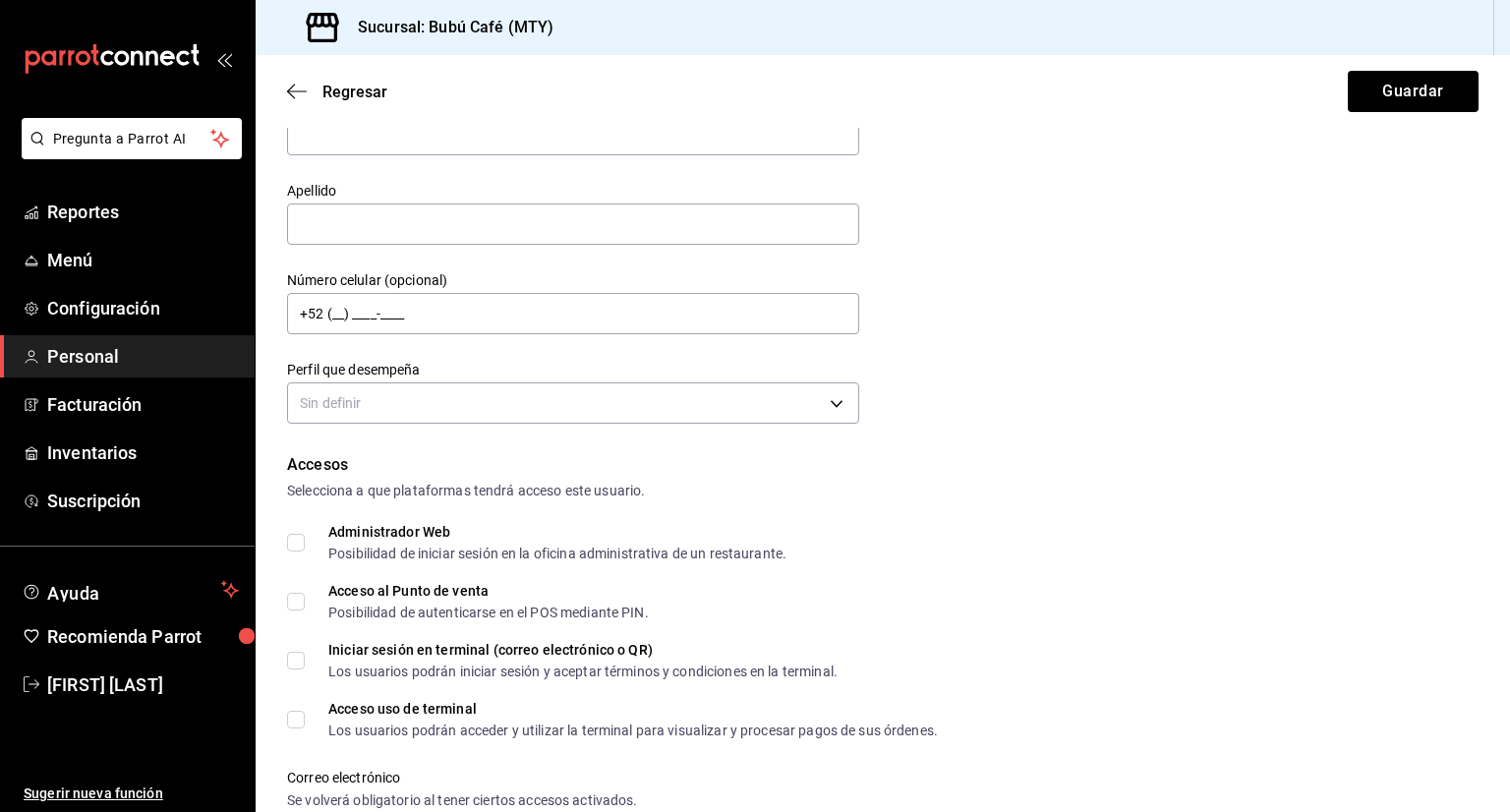 scroll, scrollTop: 0, scrollLeft: 0, axis: both 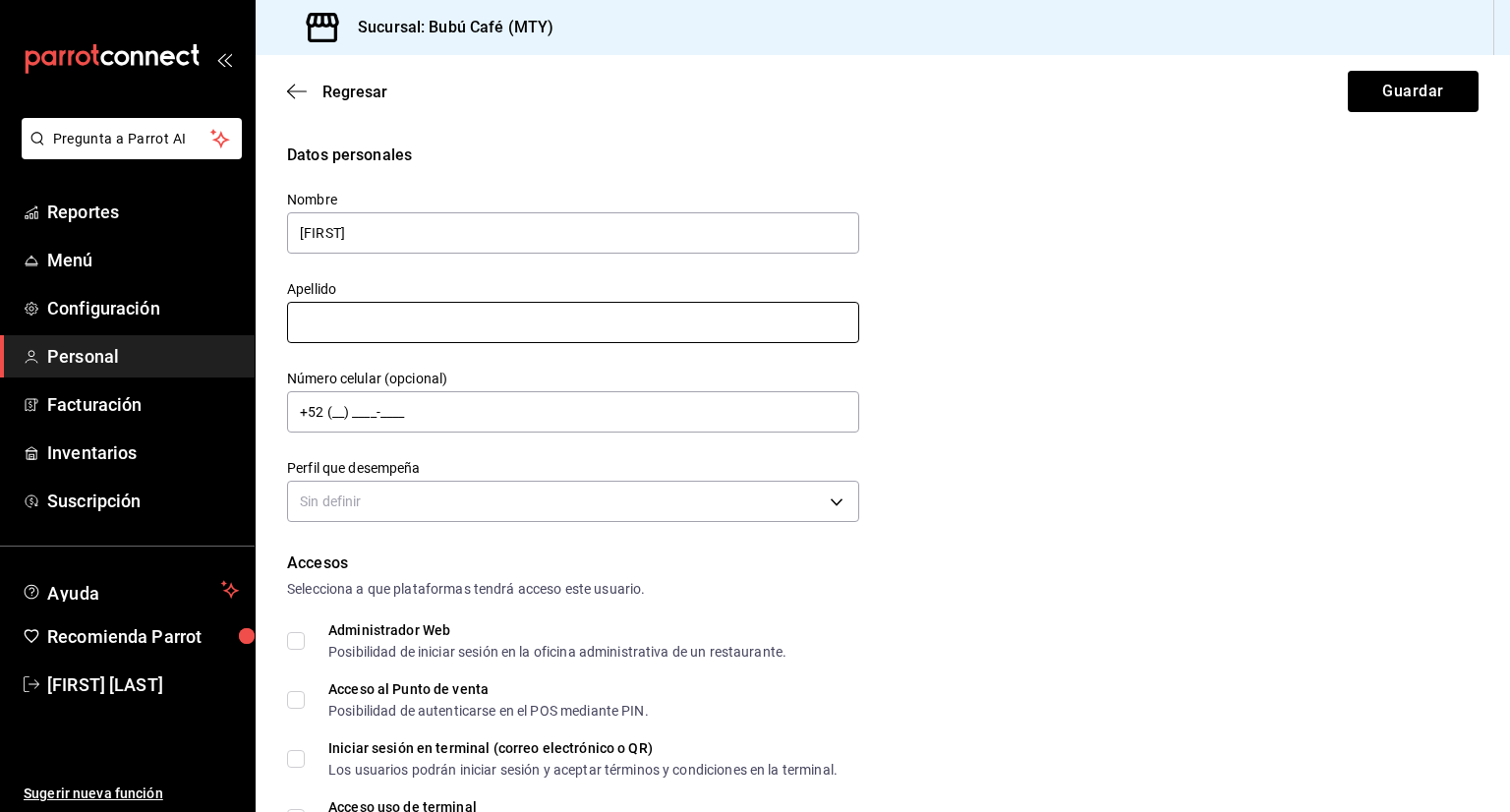 type on "[FIRST]" 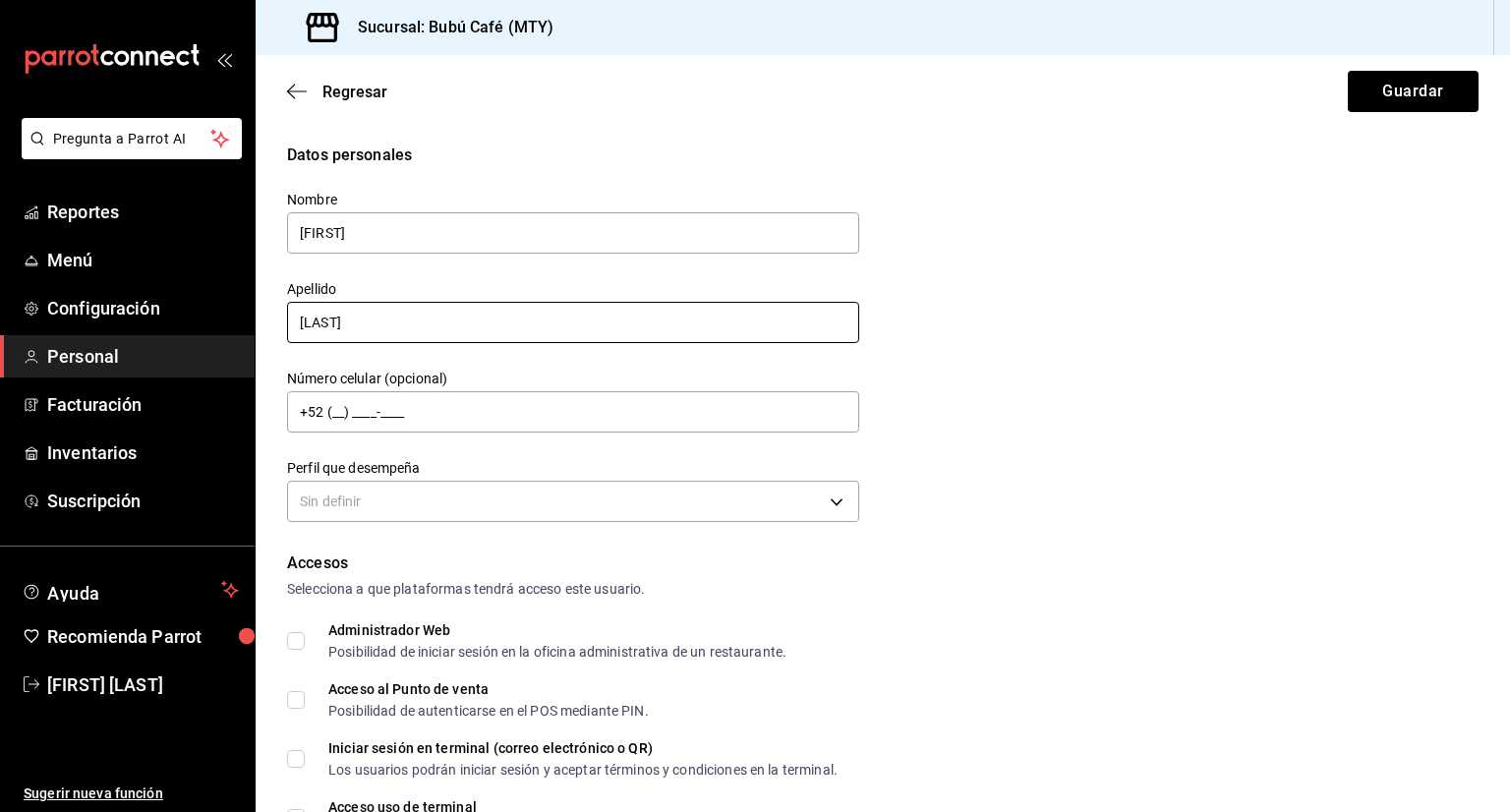 scroll, scrollTop: 98, scrollLeft: 0, axis: vertical 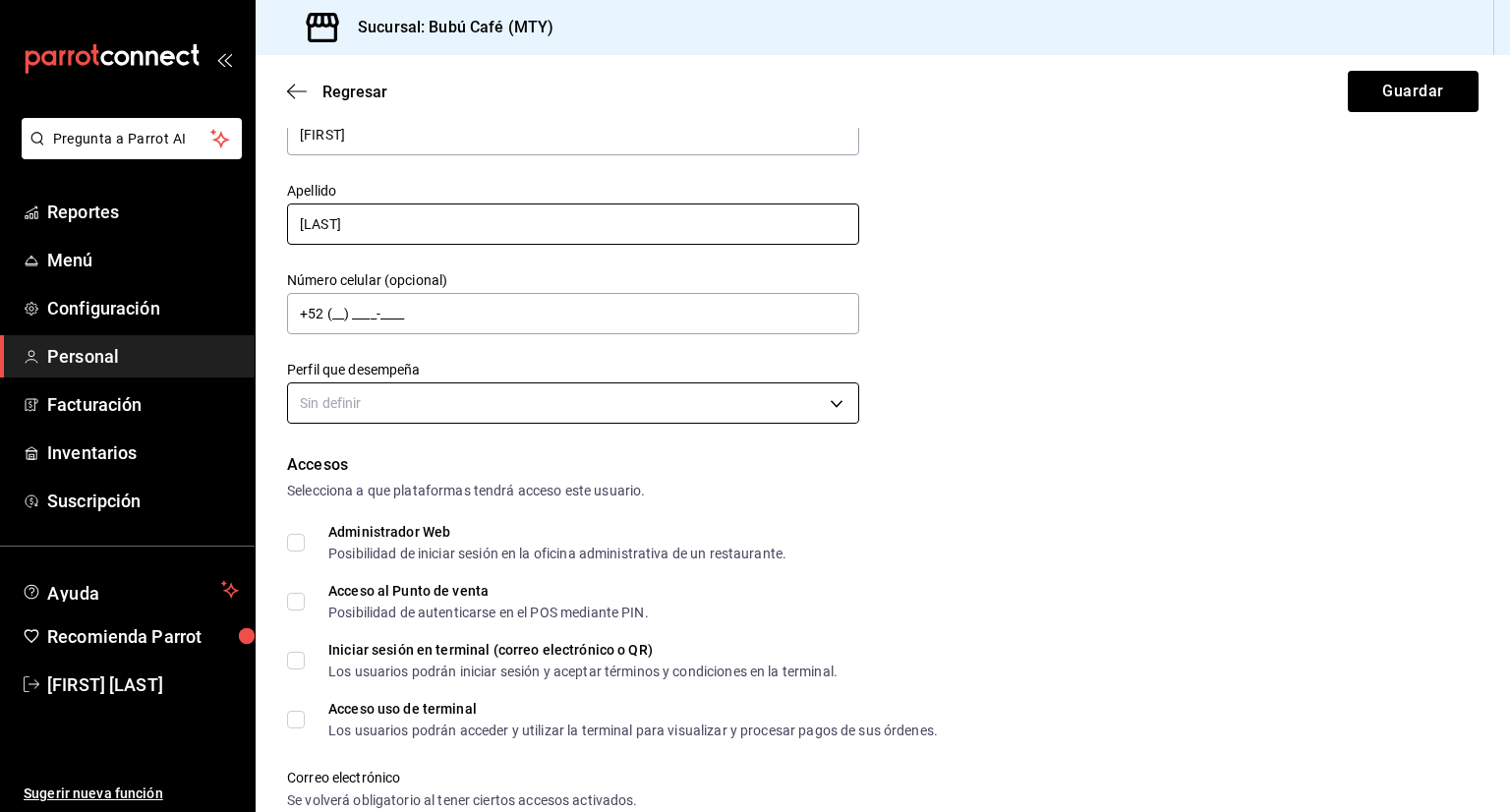type on "[LAST]" 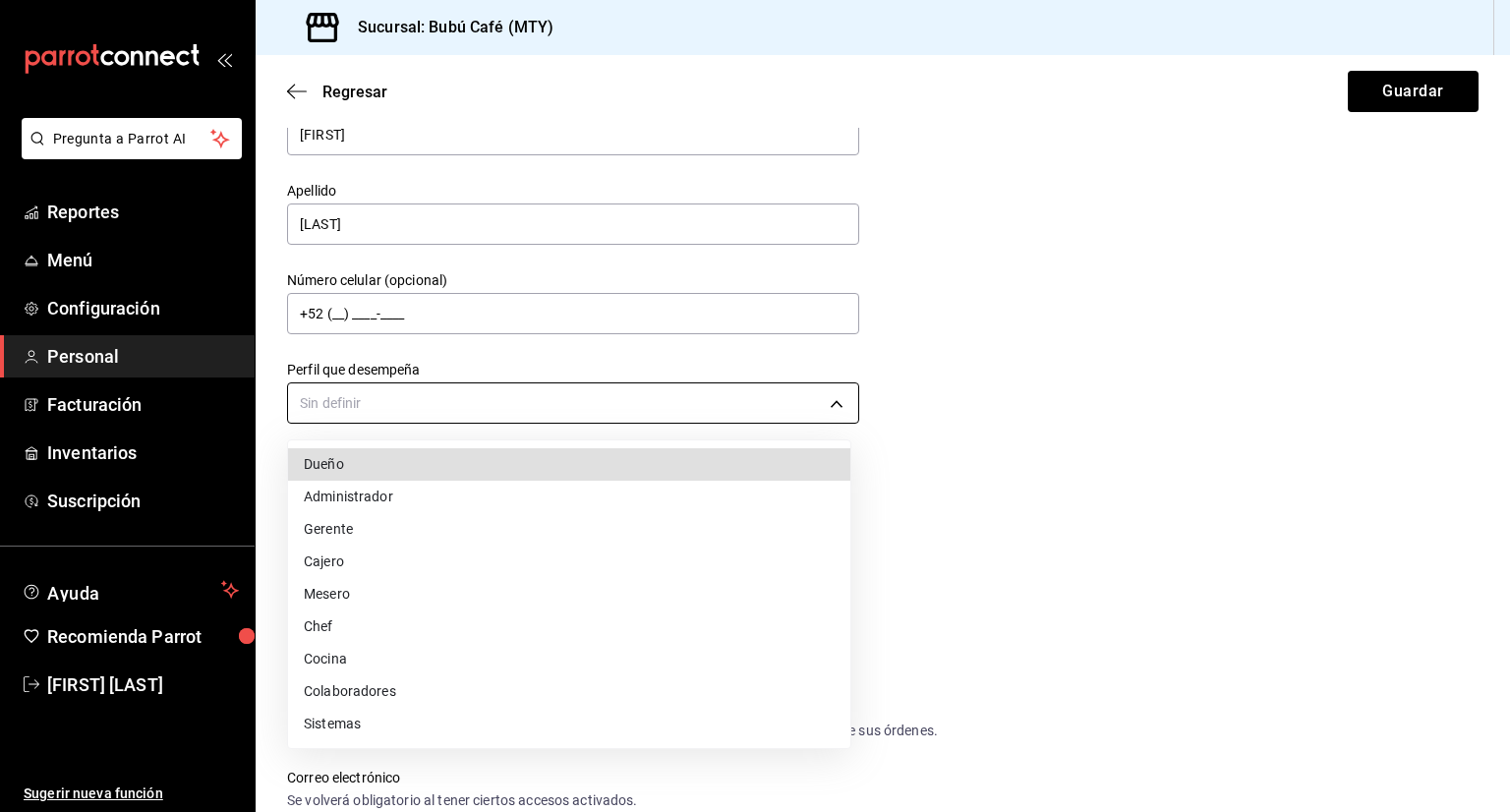 click on "Pregunta a Parrot AI Reportes   Menú   Configuración   Personal   Facturación   Inventarios   Suscripción   Ayuda Recomienda Parrot   Gris Garza Martinez   Sugerir nueva función   Sucursal: Bubú Café ([CITY]) Regresar Guardar Datos personales Nombre SEBASTIAN Apellido CANTU Número celular (opcional) +52 (__) ____-____ Perfil que desempeña Mesero WAITER Accesos Selecciona a que plataformas tendrá acceso este usuario. Administrador Web Posibilidad de iniciar sesión en la oficina administrativa de un restaurante.  Acceso al Punto de venta Posibilidad de autenticarse en el POS mediante PIN.  Iniciar sesión en terminal (correo electrónico o QR) Los usuarios podrán iniciar sesión y aceptar términos y condiciones en la terminal. Acceso uso de terminal Los usuarios podrán acceder y utilizar la terminal para visualizar y procesar pagos de sus órdenes. Correo electrónico Se volverá obligatorio al tener ciertos accesos activados. Contraseña Contraseña Repetir contraseña Repetir contraseña PIN ​" at bounding box center (755, 406) 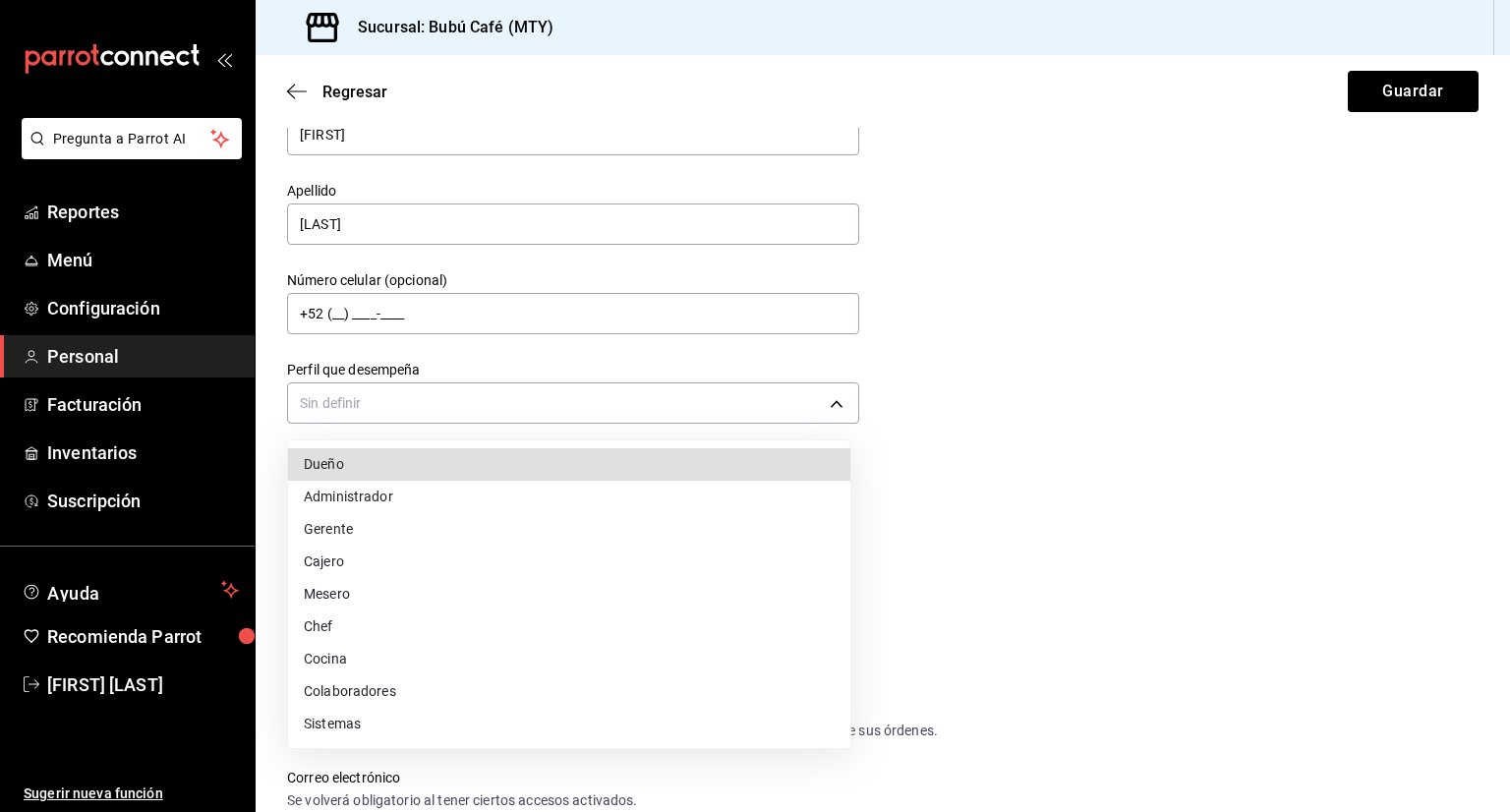 click on "Mesero" at bounding box center (569, 594) 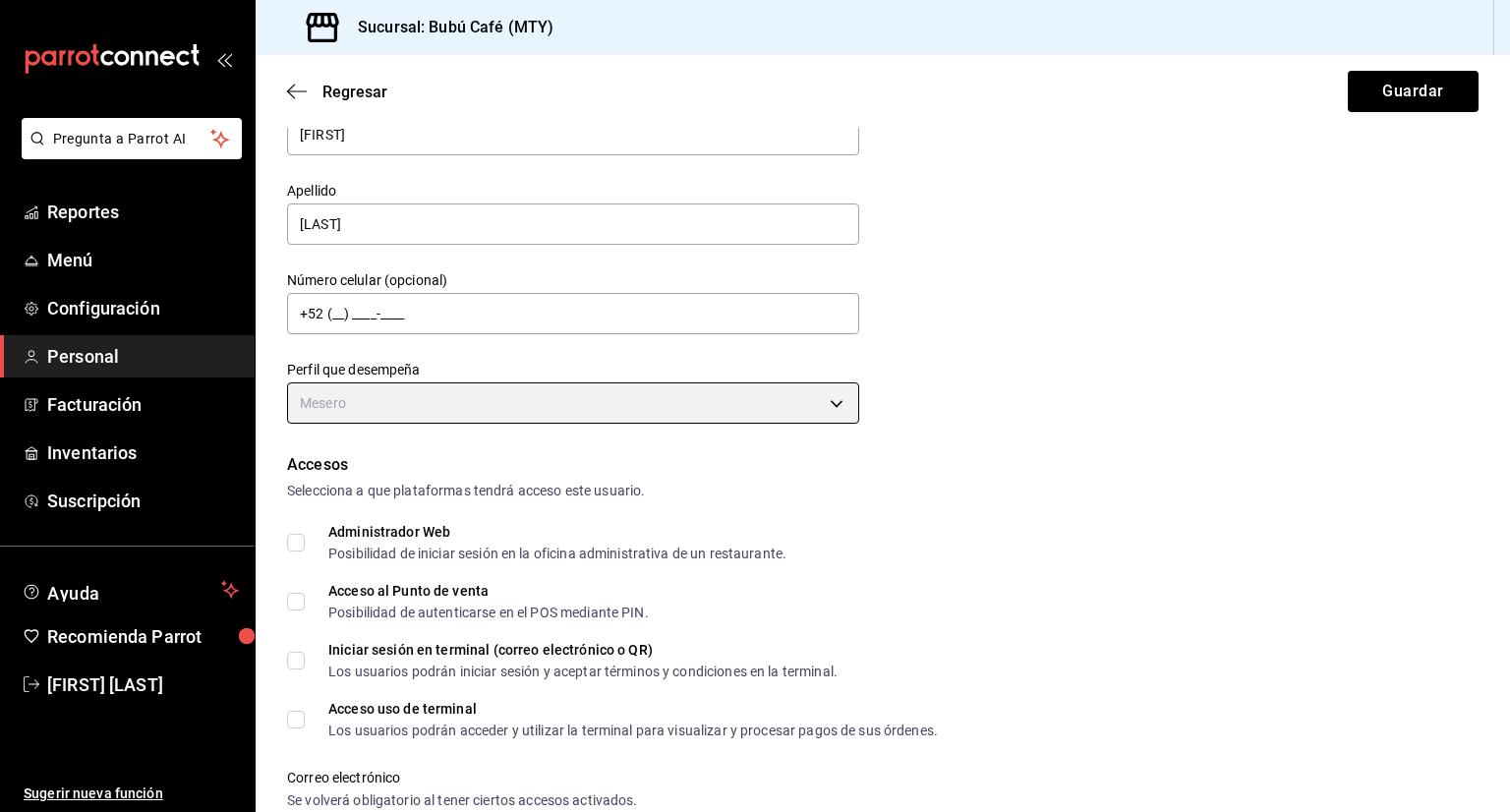 type on "WAITER" 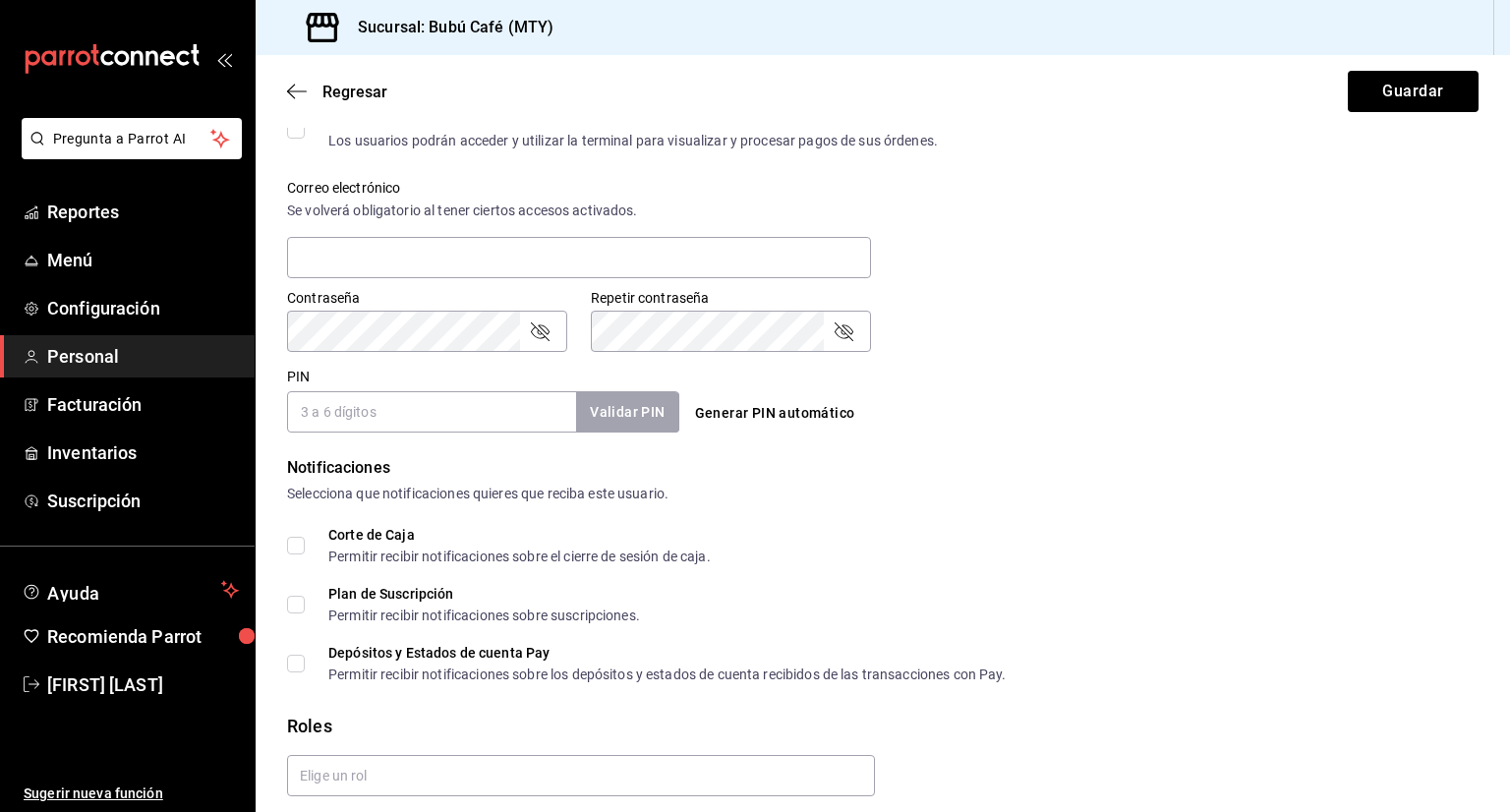 scroll, scrollTop: 492, scrollLeft: 0, axis: vertical 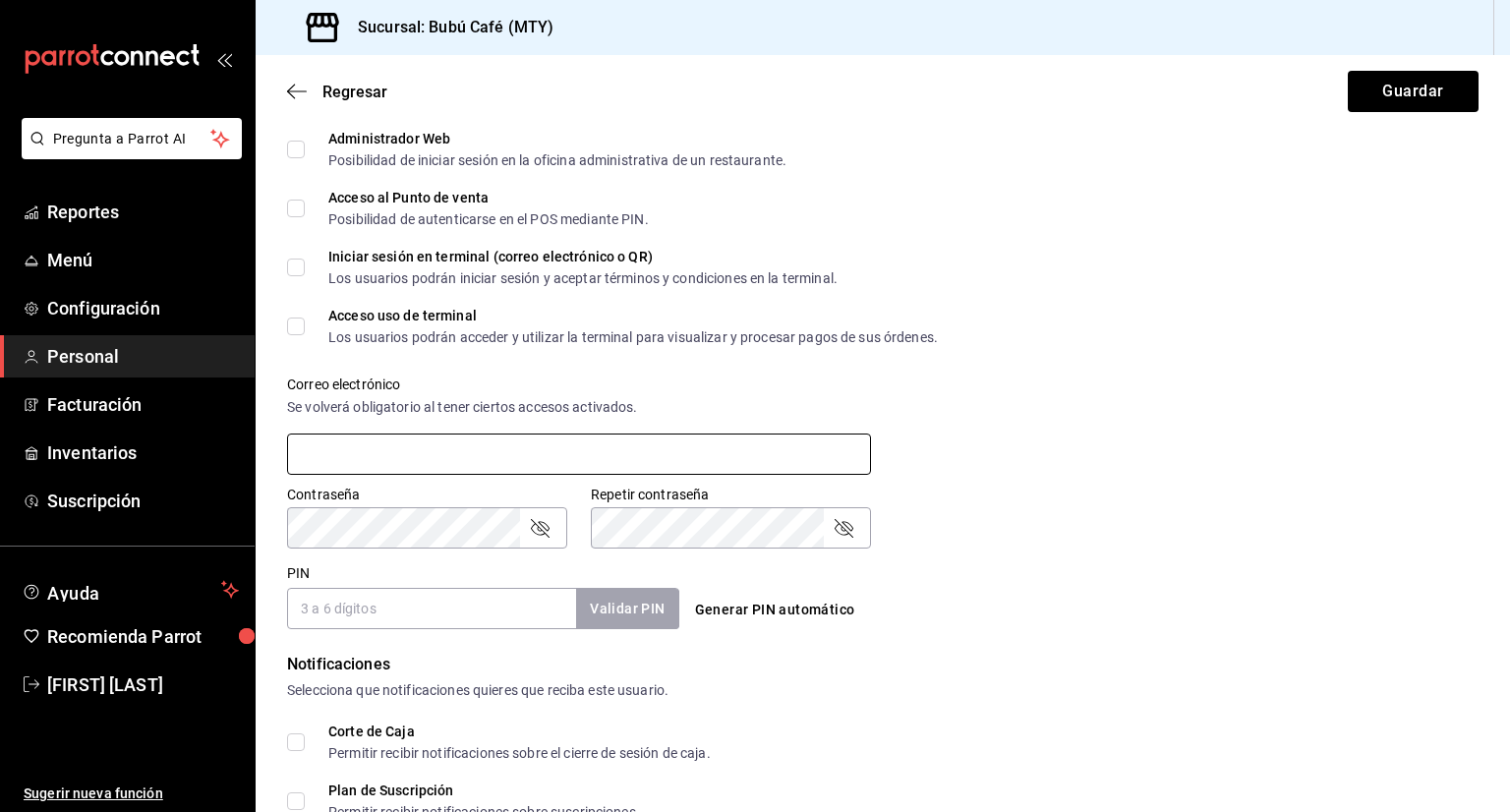 click at bounding box center [579, 454] 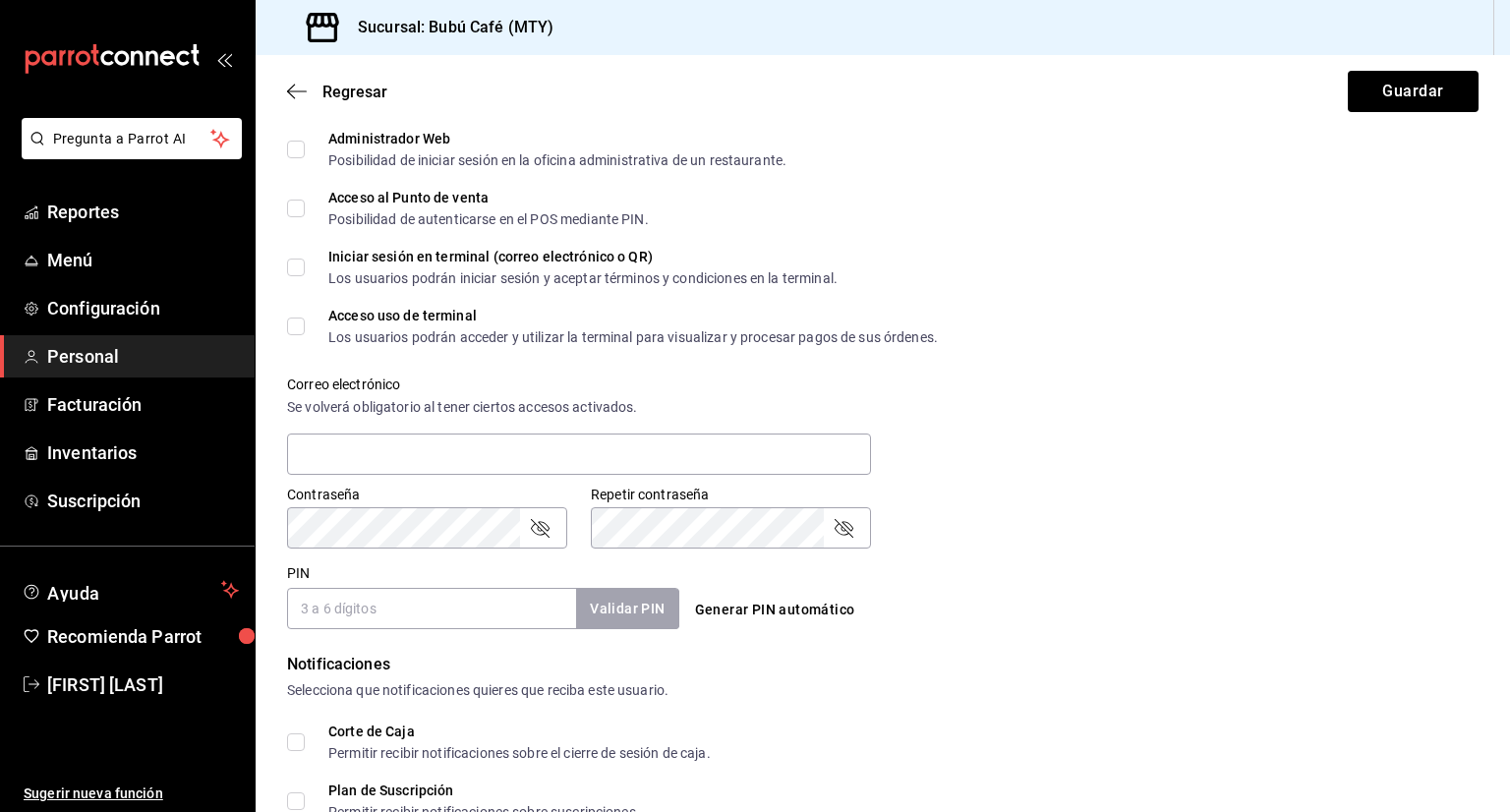 click on "Correo electrónico Se volverá obligatorio al tener ciertos accesos activados." at bounding box center [567, 415] 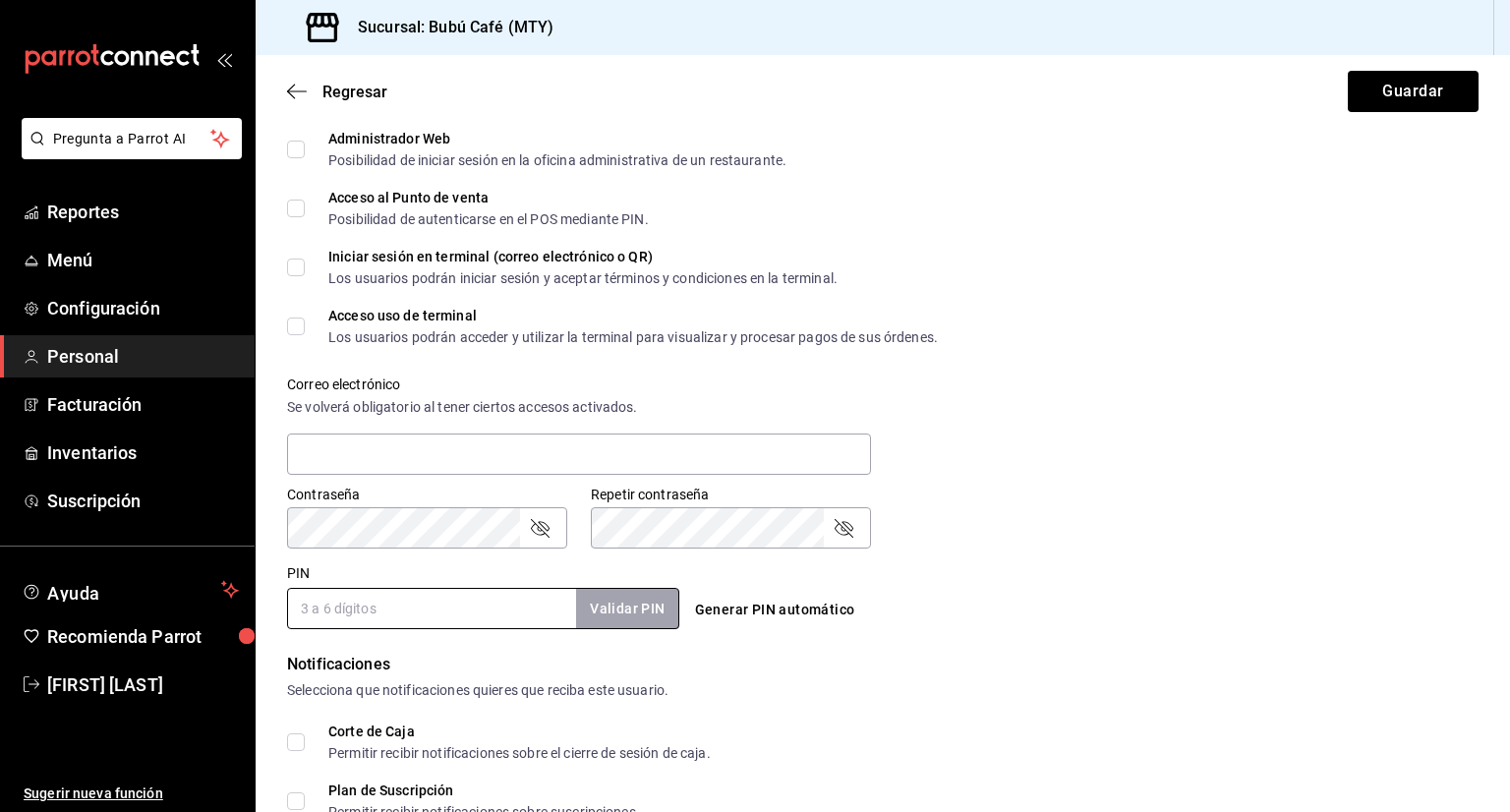 click on "Datos personales Nombre SEBASTIAN Apellido CANTU Número celular (opcional) +52 (__) ____-____ Perfil que desempeña Mesero WAITER Accesos Selecciona a que plataformas tendrá acceso este usuario. Administrador Web Posibilidad de iniciar sesión en la oficina administrativa de un restaurante.  Acceso al Punto de venta Posibilidad de autenticarse en el POS mediante PIN.  Iniciar sesión en terminal (correo electrónico o QR) Los usuarios podrán iniciar sesión y aceptar términos y condiciones en la terminal. Acceso uso de terminal Los usuarios podrán acceder y utilizar la terminal para visualizar y procesar pagos de sus órdenes. Correo electrónico Se volverá obligatorio al tener ciertos accesos activados. Contraseña Contraseña Repetir contraseña Repetir contraseña PIN Validar PIN ​ Generar PIN automático Notificaciones Selecciona que notificaciones quieres que reciba este usuario. Corte de Caja Permitir recibir notificaciones sobre el cierre de sesión de caja. Plan de Suscripción Roles" at bounding box center (883, 350) 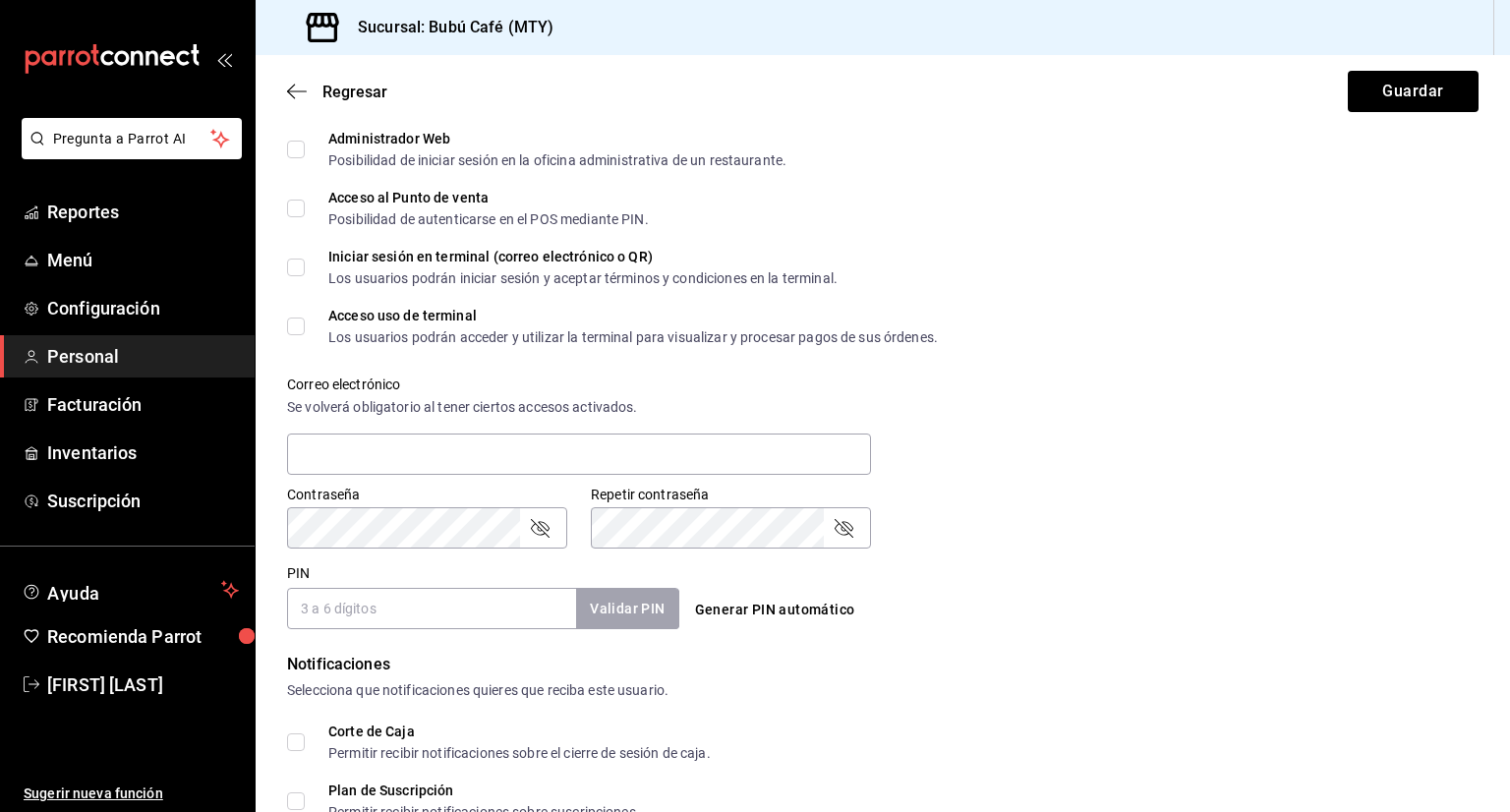 click on "Correo electrónico Se volverá obligatorio al tener ciertos accesos activados." at bounding box center (871, 415) 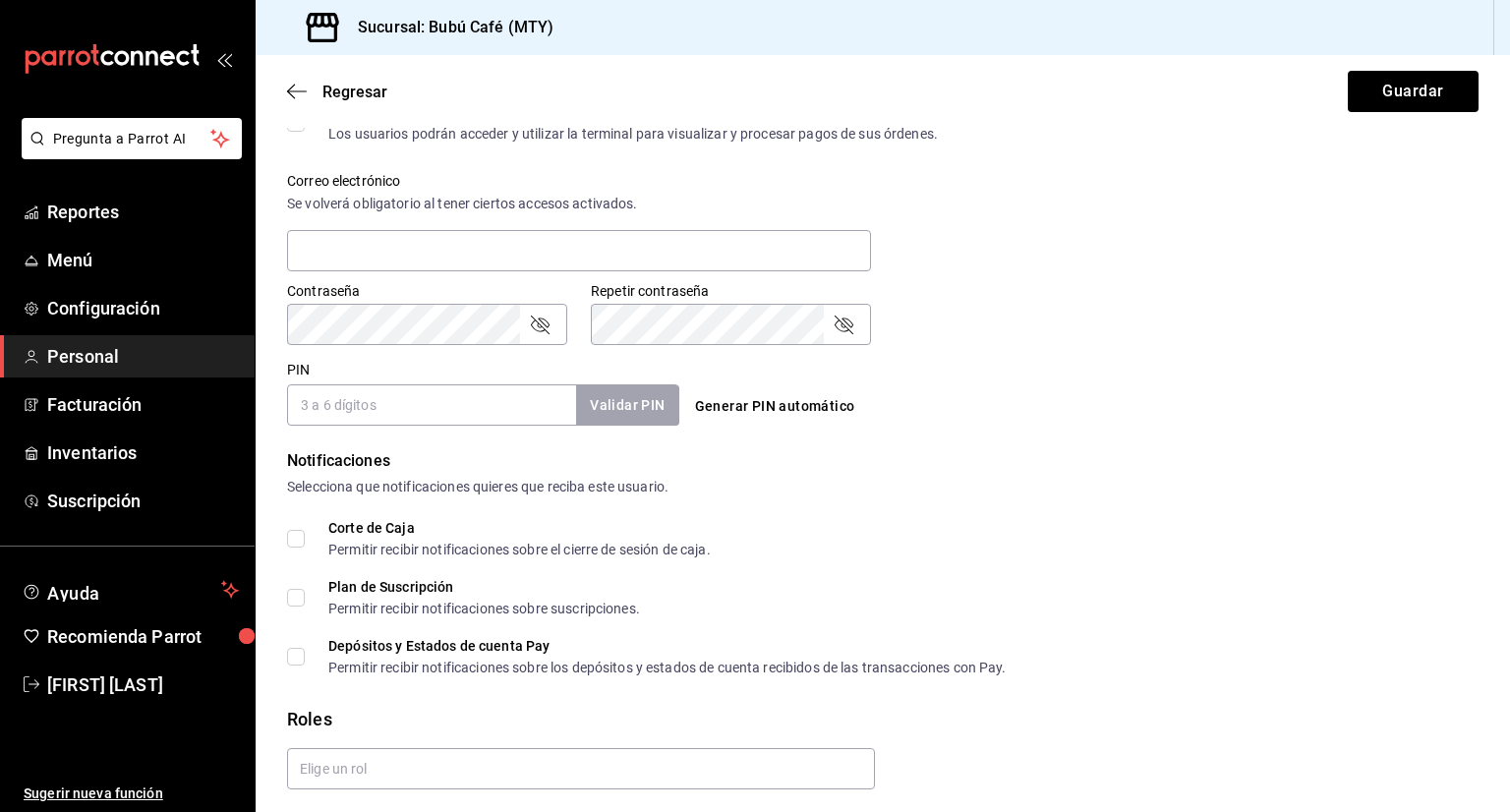 scroll, scrollTop: 661, scrollLeft: 0, axis: vertical 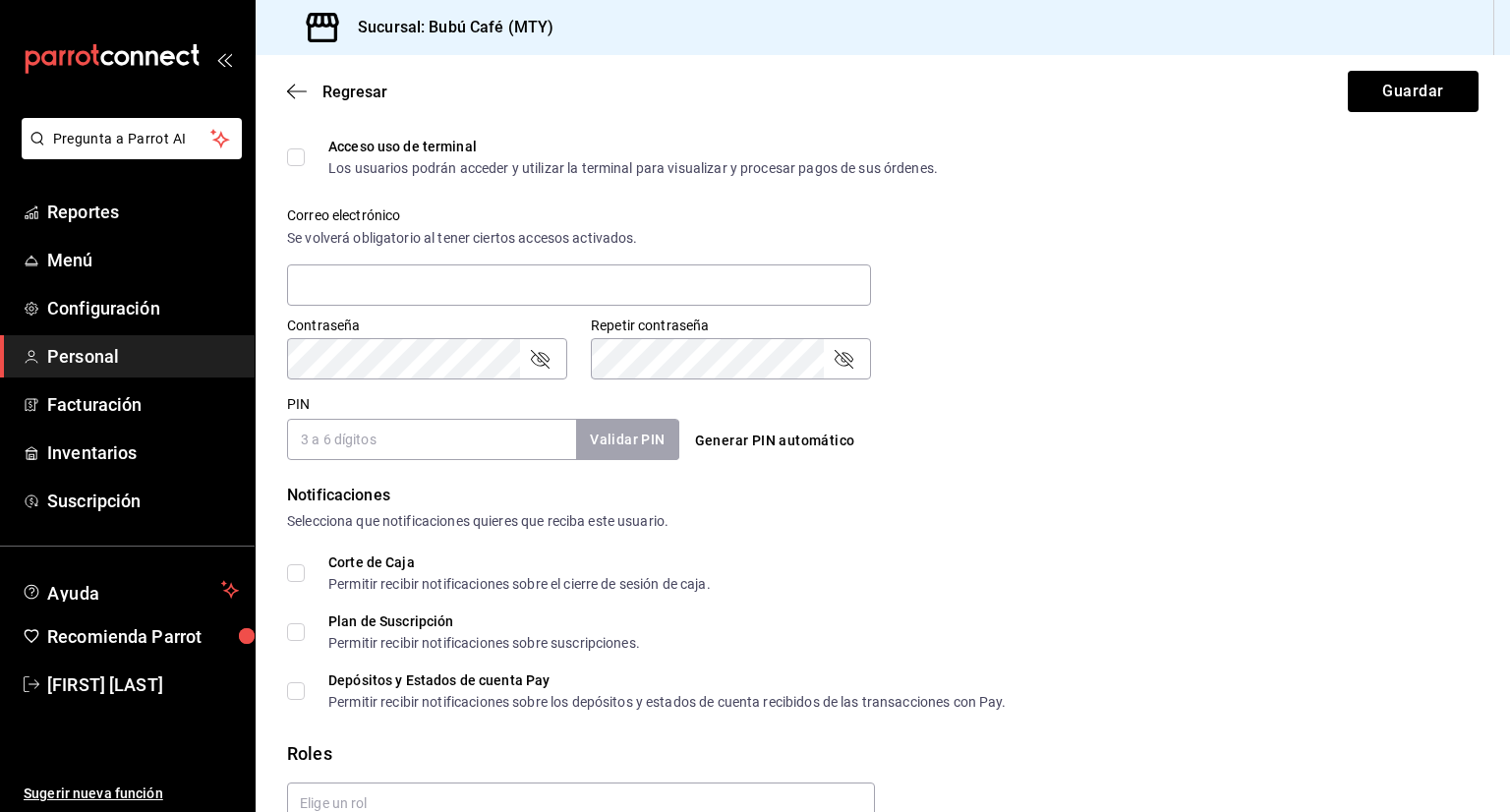click on "PIN" at bounding box center [432, 439] 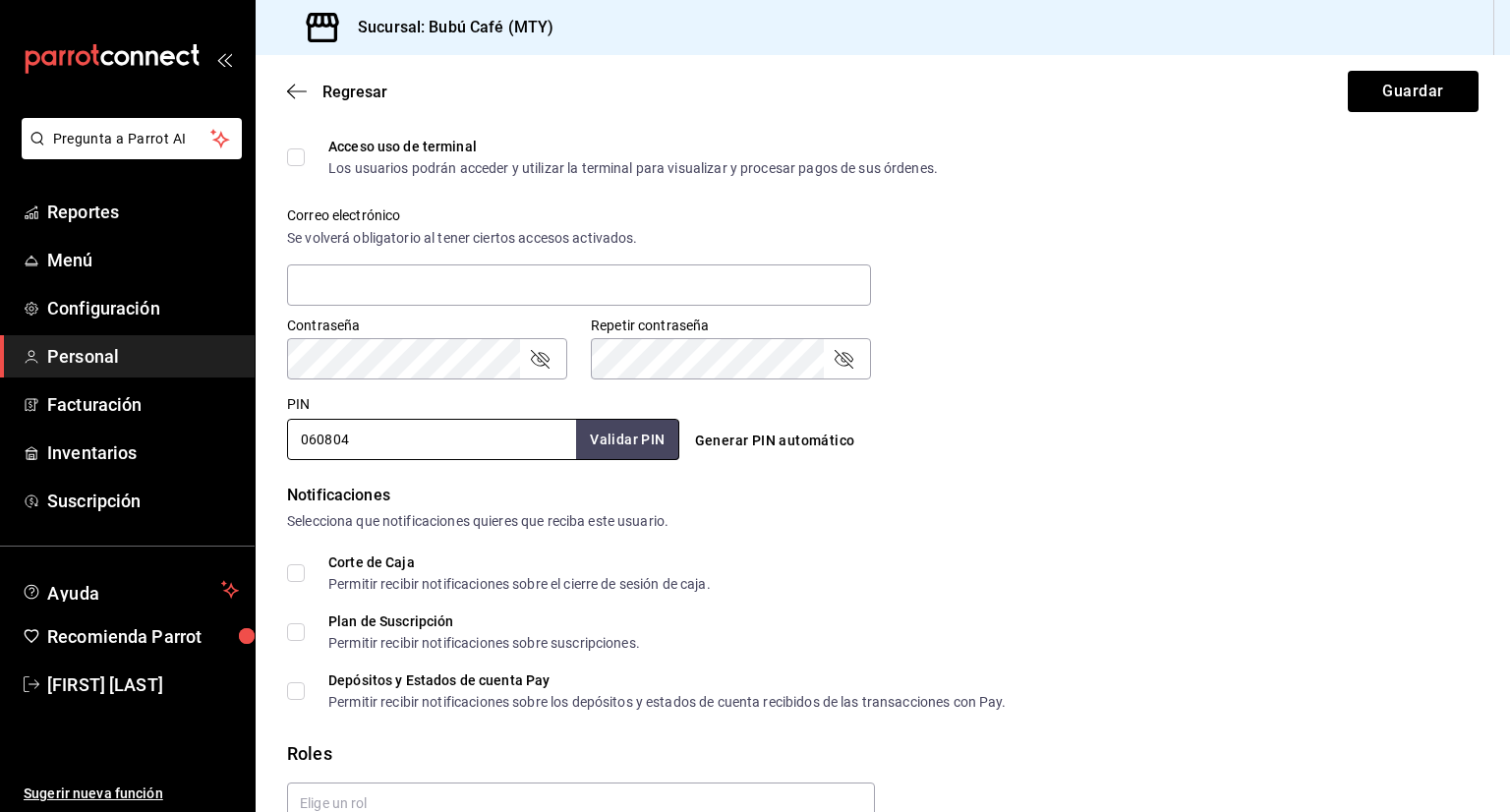 type on "060804" 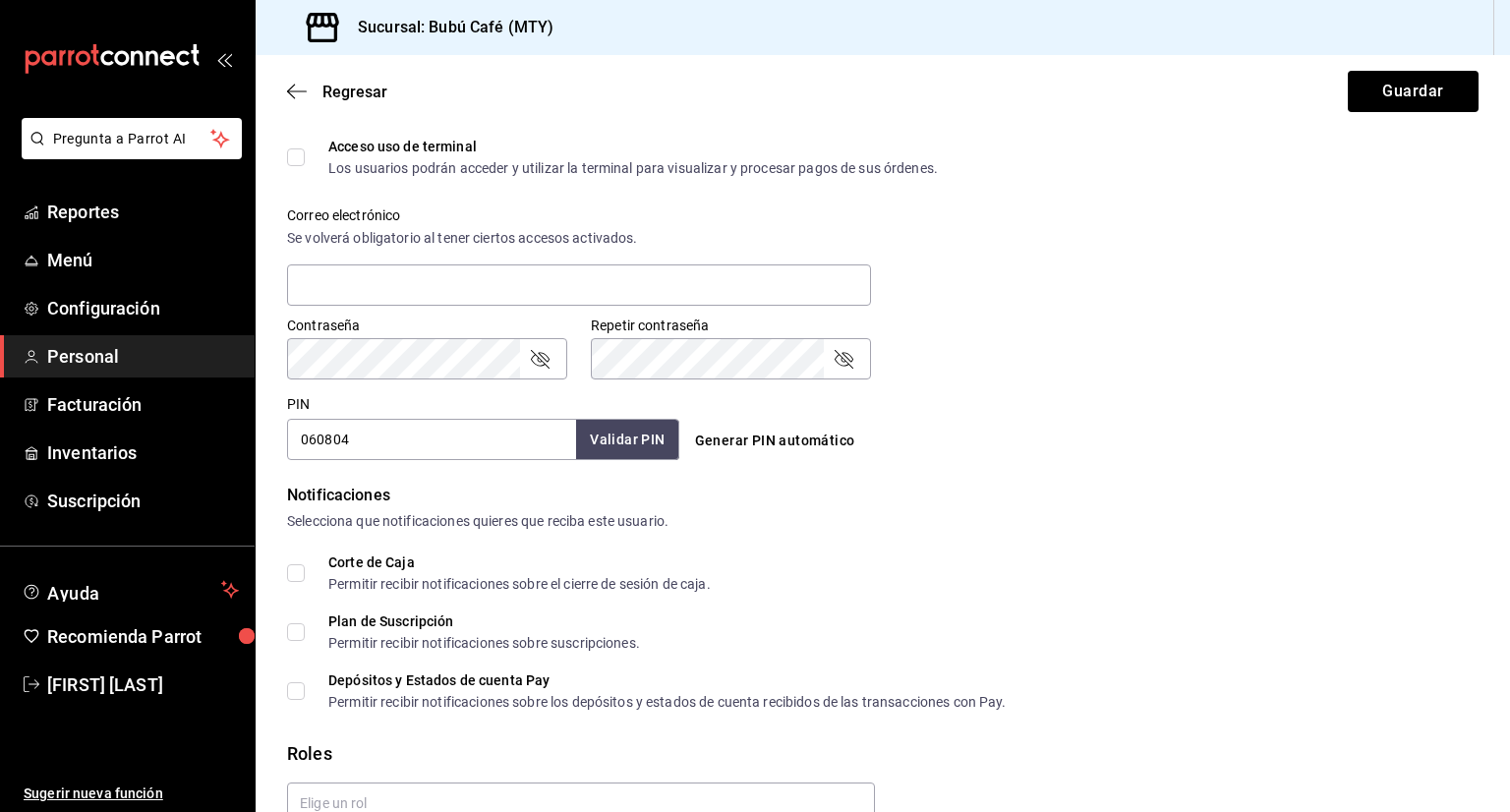 click on "Selecciona que notificaciones quieres que reciba este usuario." at bounding box center [883, 521] 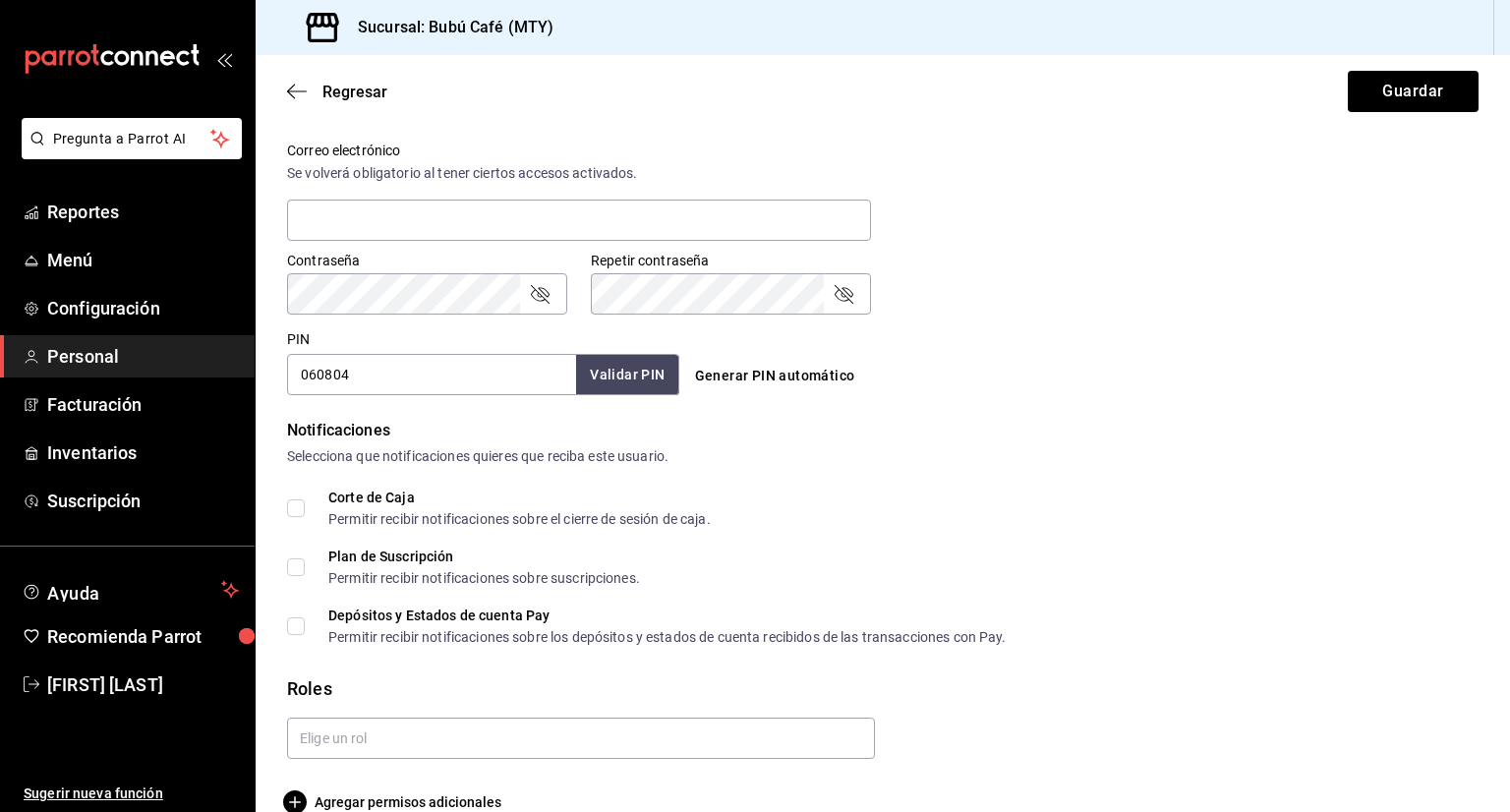 scroll, scrollTop: 759, scrollLeft: 0, axis: vertical 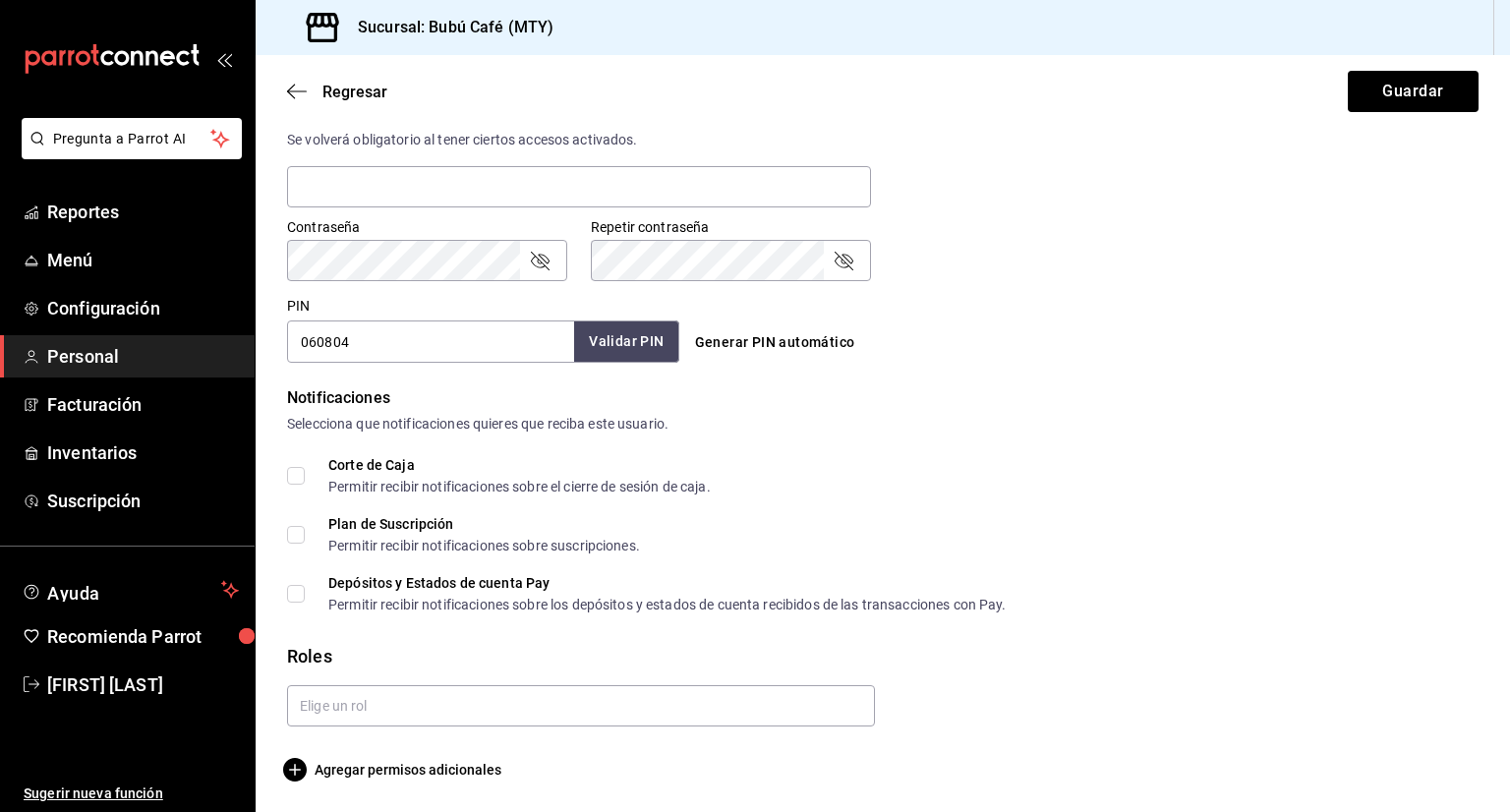 click on "Validar PIN" at bounding box center [626, 341] 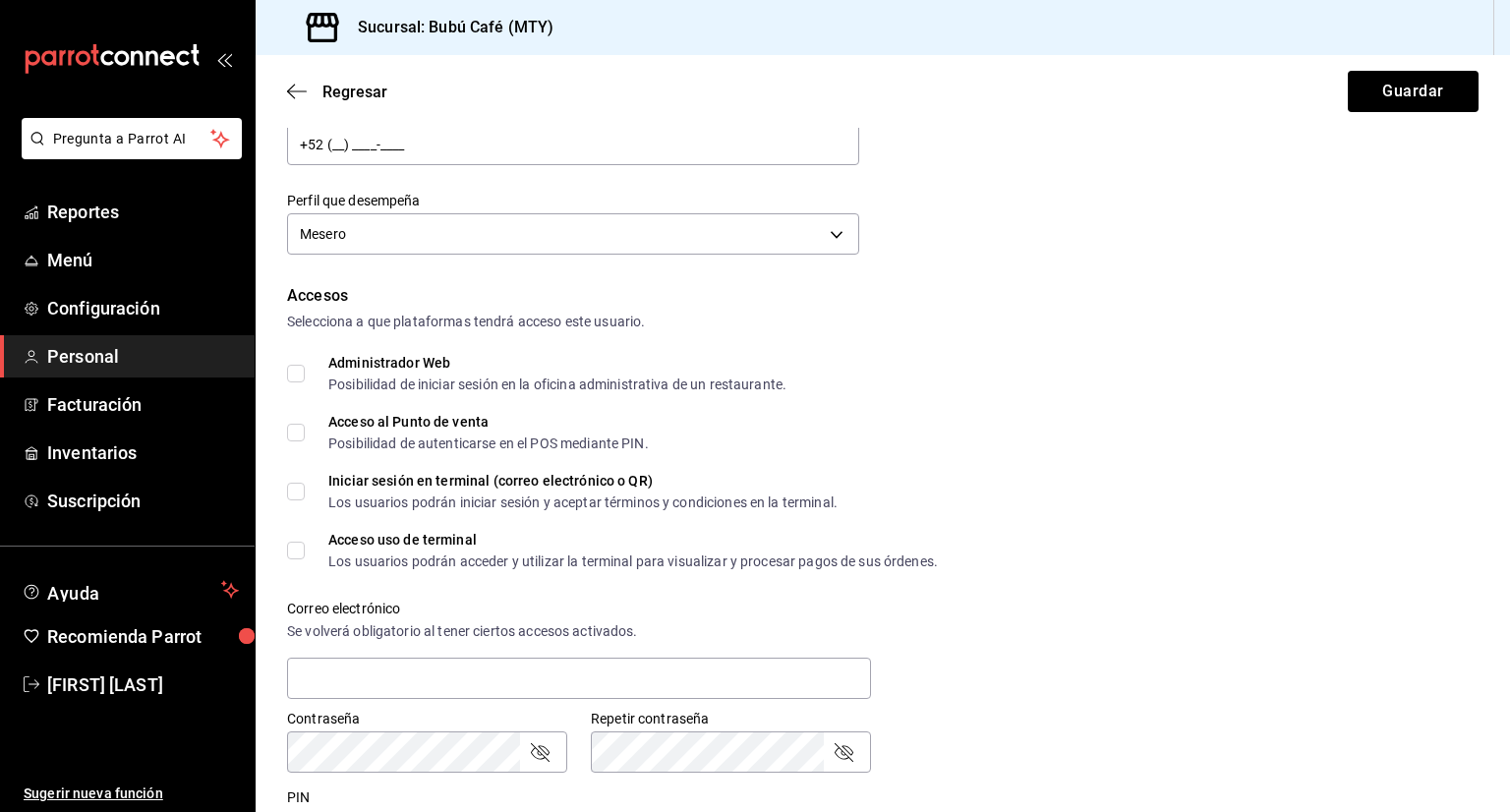 scroll, scrollTop: 0, scrollLeft: 0, axis: both 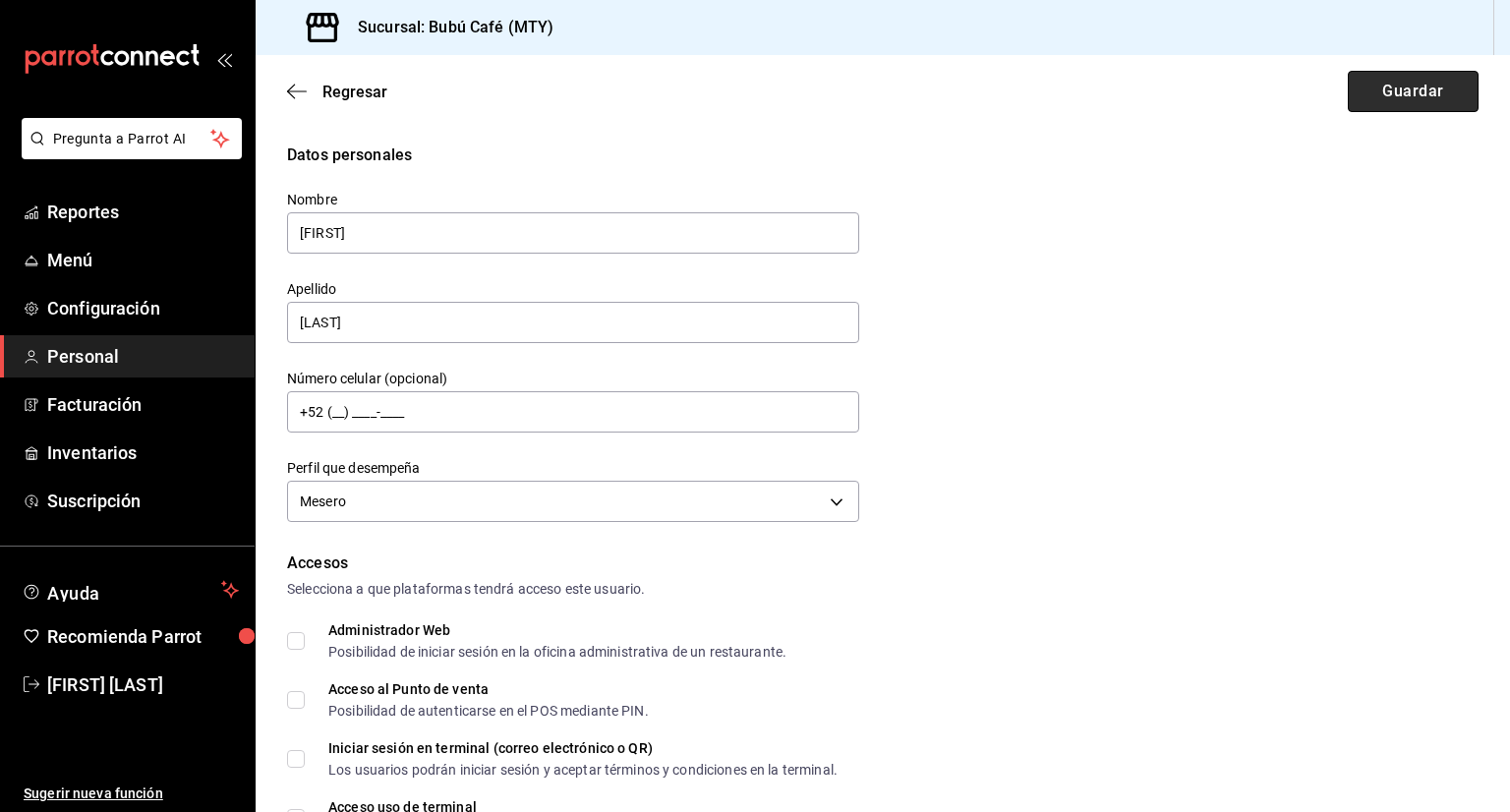 click on "Guardar" at bounding box center [1413, 91] 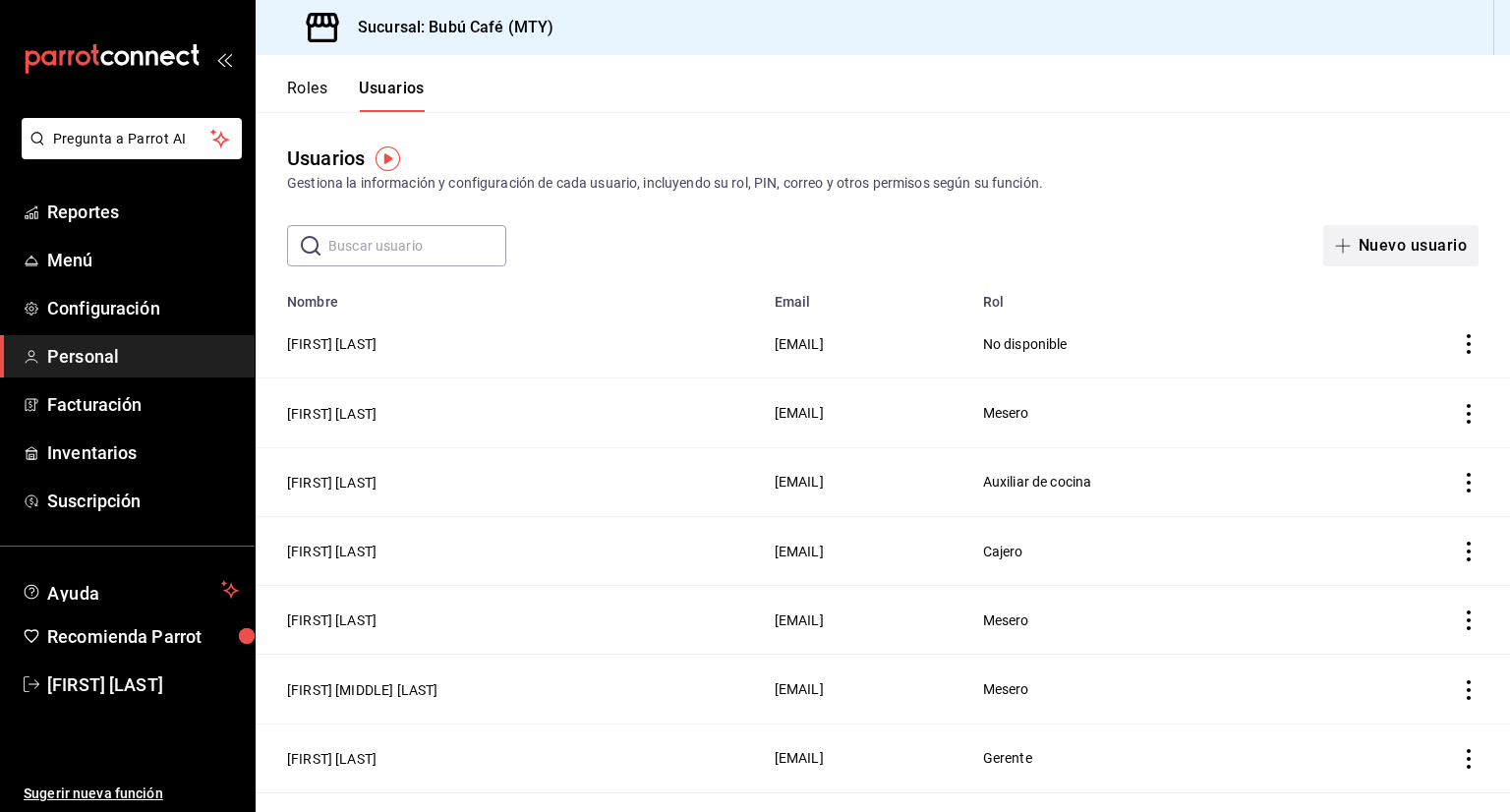 click on "Nuevo usuario" at bounding box center (1401, 246) 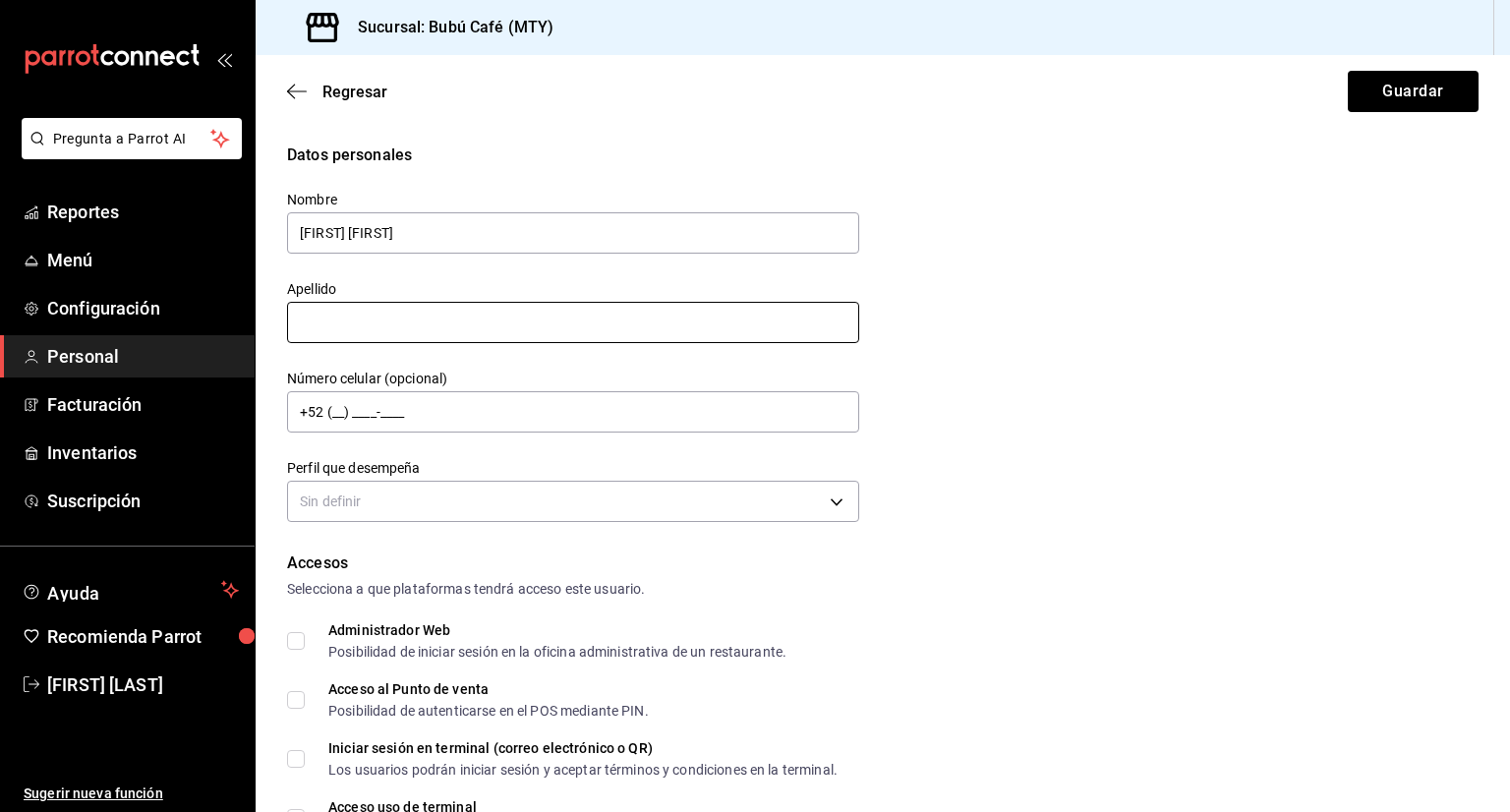 type on "[FIRST] [FIRST]" 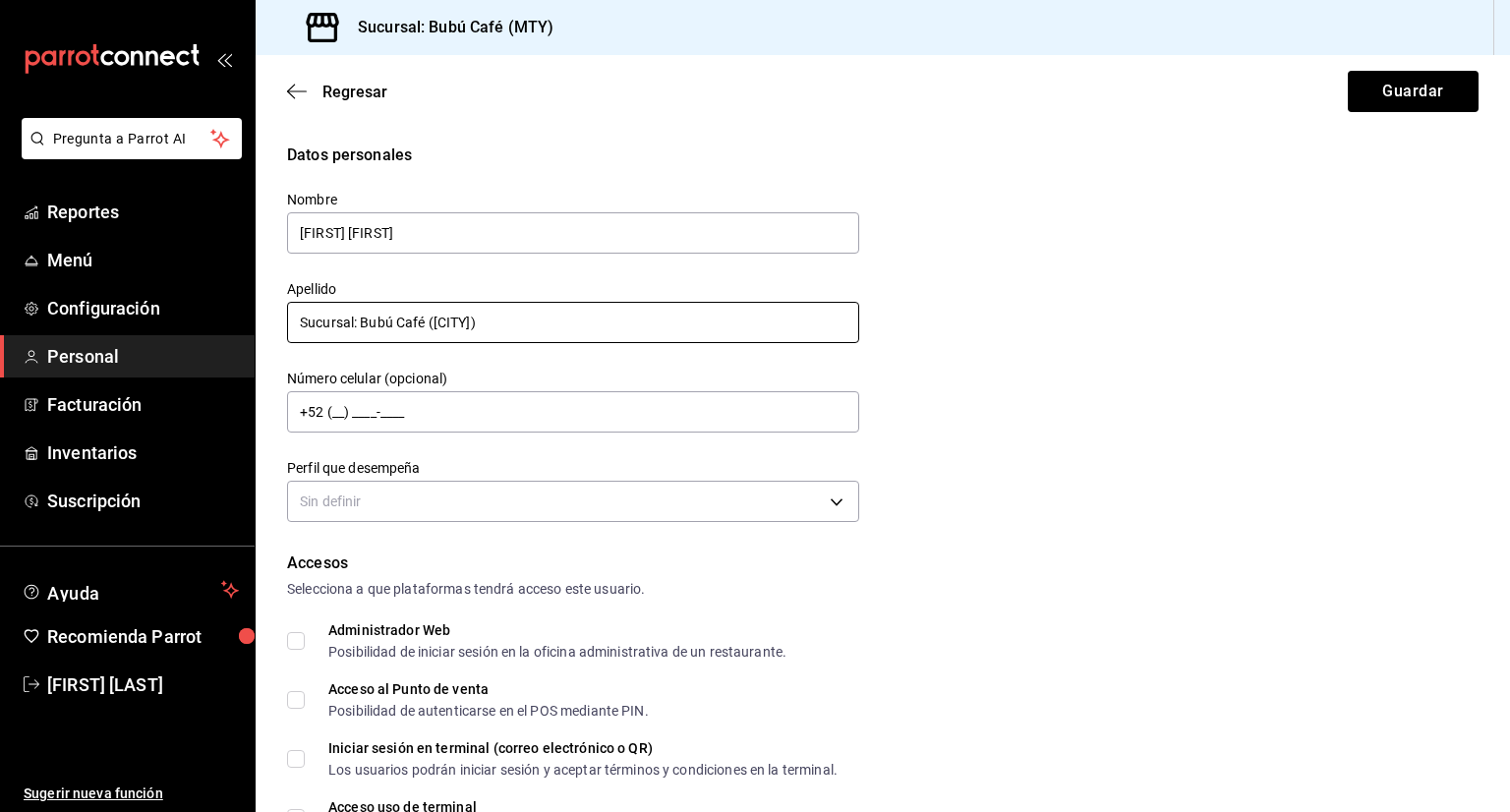 scroll, scrollTop: 98, scrollLeft: 0, axis: vertical 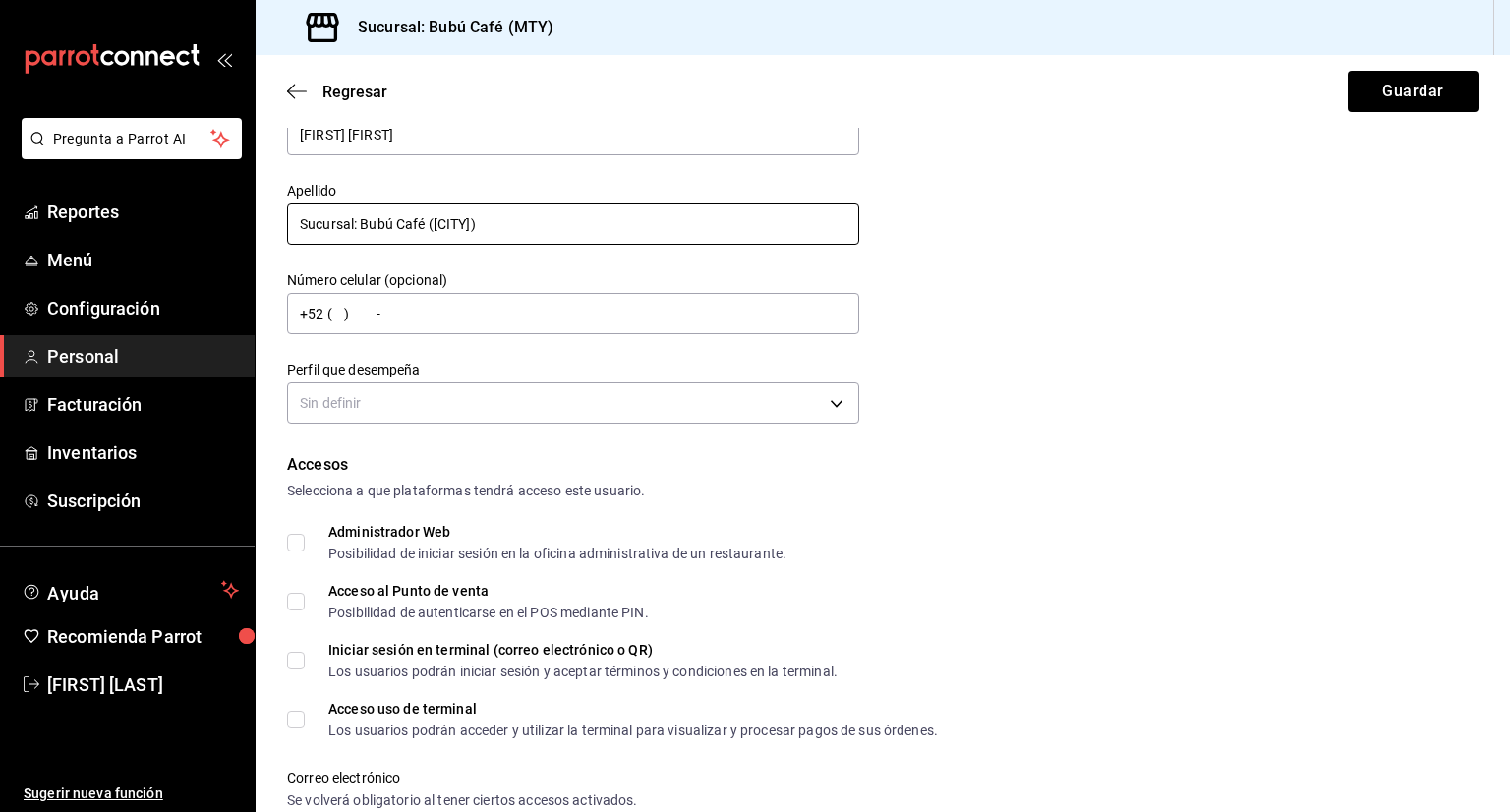 type on "Sucursal: Bubú Café ([CITY])" 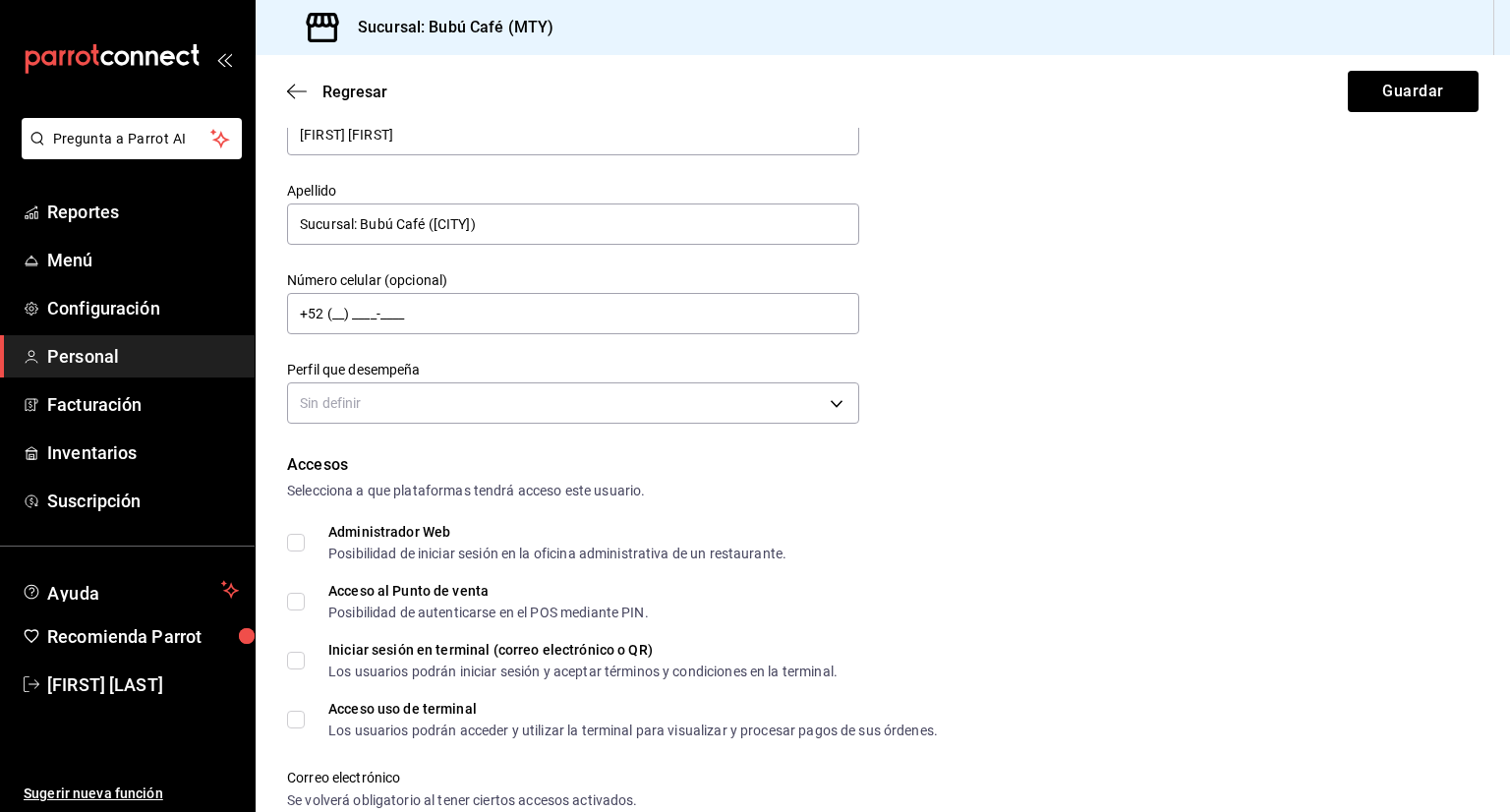 click on "Acceso al Punto de venta Posibilidad de autenticarse en el POS mediante PIN." at bounding box center [296, 602] 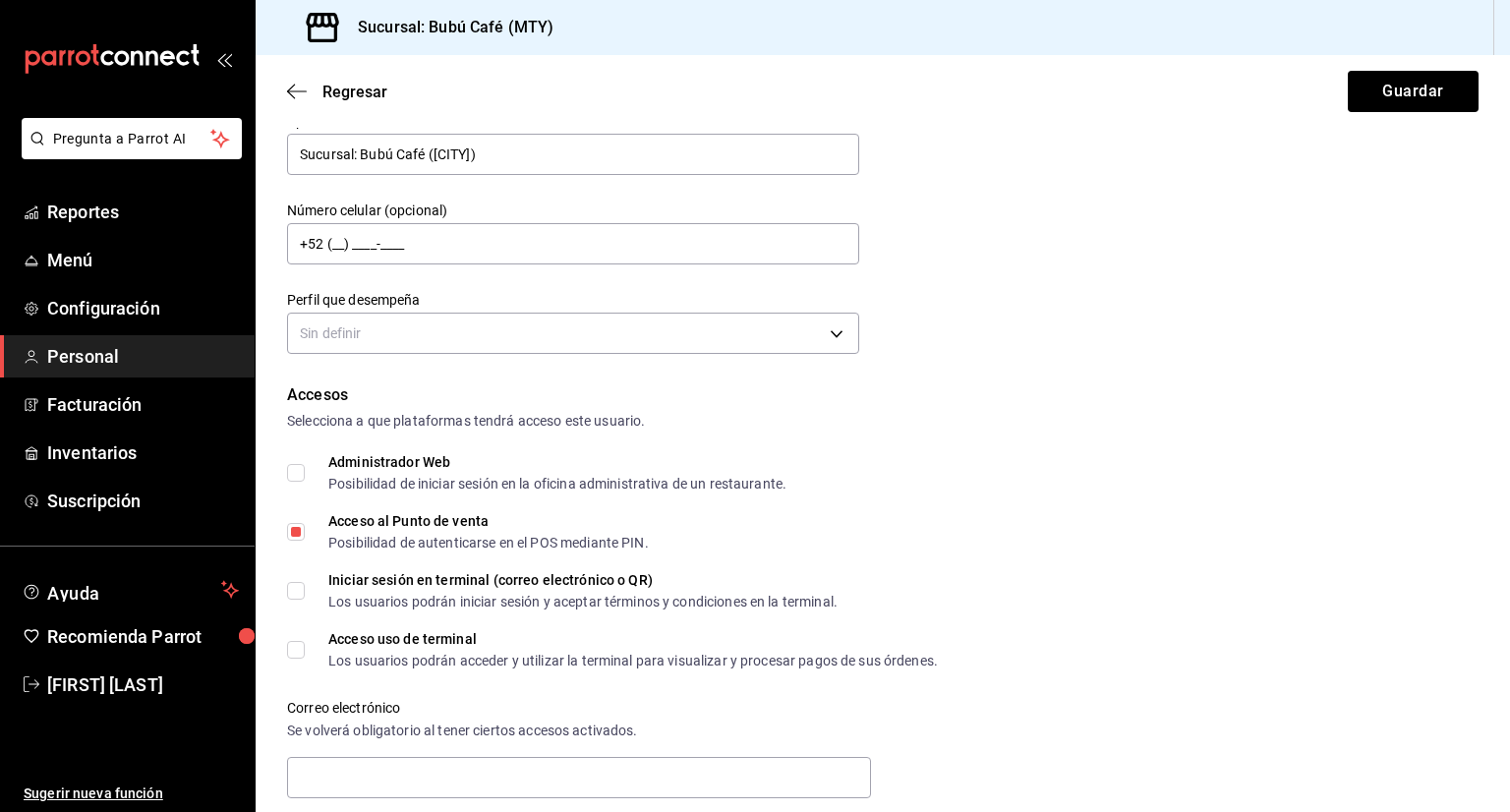 scroll, scrollTop: 0, scrollLeft: 0, axis: both 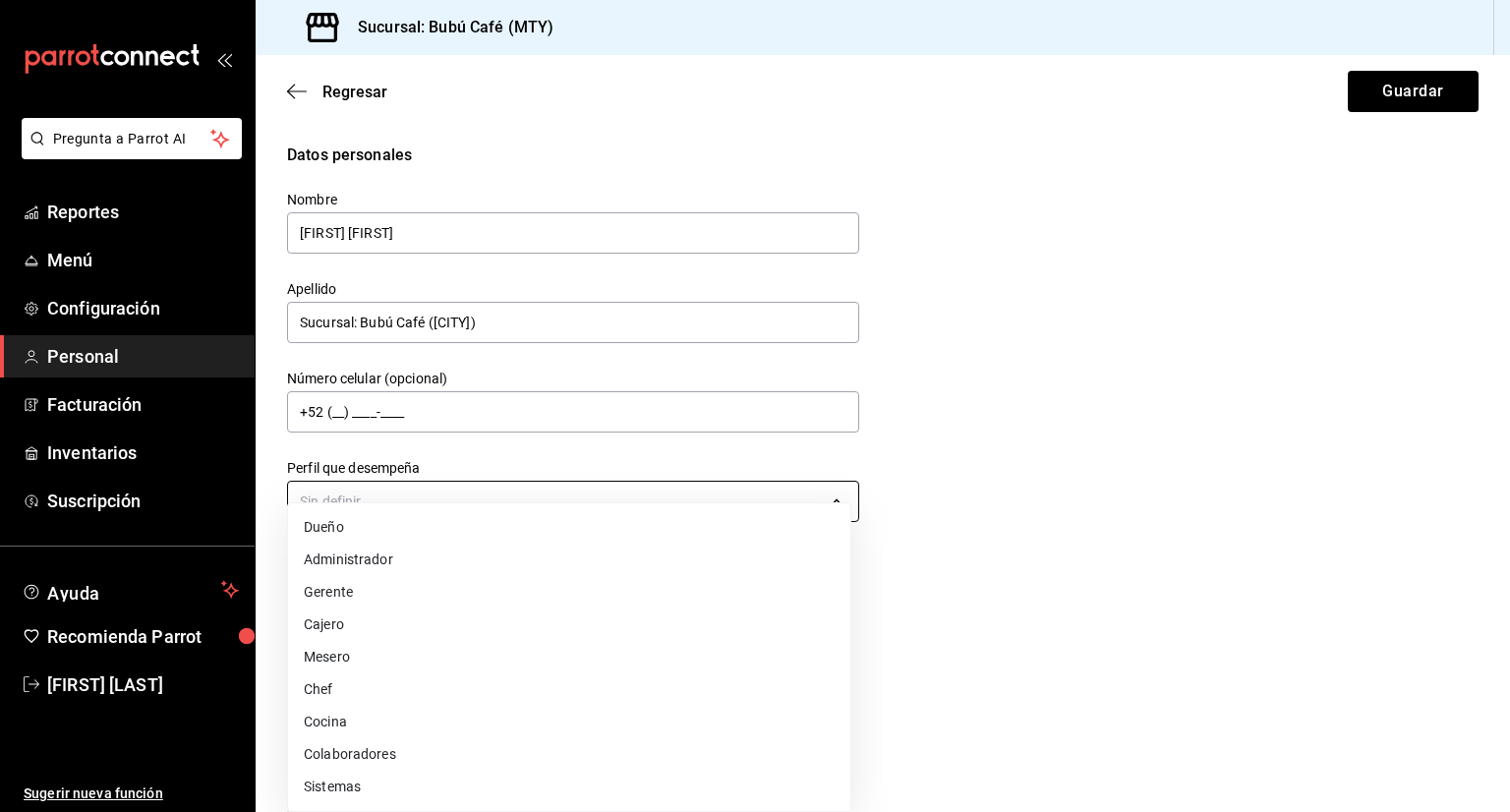 click on "Pregunta a Parrot AI Reportes   Menú   Configuración   Personal   Facturación   Inventarios   Suscripción   Ayuda Recomienda Parrot   Gris Garza Martinez   Sugerir nueva función   Sucursal: Bubú Café ([CITY]) Regresar Guardar Datos personales Nombre JUAN PABLO Apellido RICO  LOZANO Número celular (opcional) +52 (__) ____-____ Perfil que desempeña Sin definir Accesos Selecciona a que plataformas tendrá acceso este usuario. Administrador Web Posibilidad de iniciar sesión en la oficina administrativa de un restaurante.  Acceso al Punto de venta Posibilidad de autenticarse en el POS mediante PIN.  Iniciar sesión en terminal (correo electrónico o QR) Los usuarios podrán iniciar sesión y aceptar términos y condiciones en la terminal. Acceso uso de terminal Los usuarios podrán acceder y utilizar la terminal para visualizar y procesar pagos de sus órdenes. Correo electrónico Se volverá obligatorio al tener ciertos accesos activados. Contraseña Contraseña Repetir contraseña Repetir contraseña PIN" at bounding box center [755, 406] 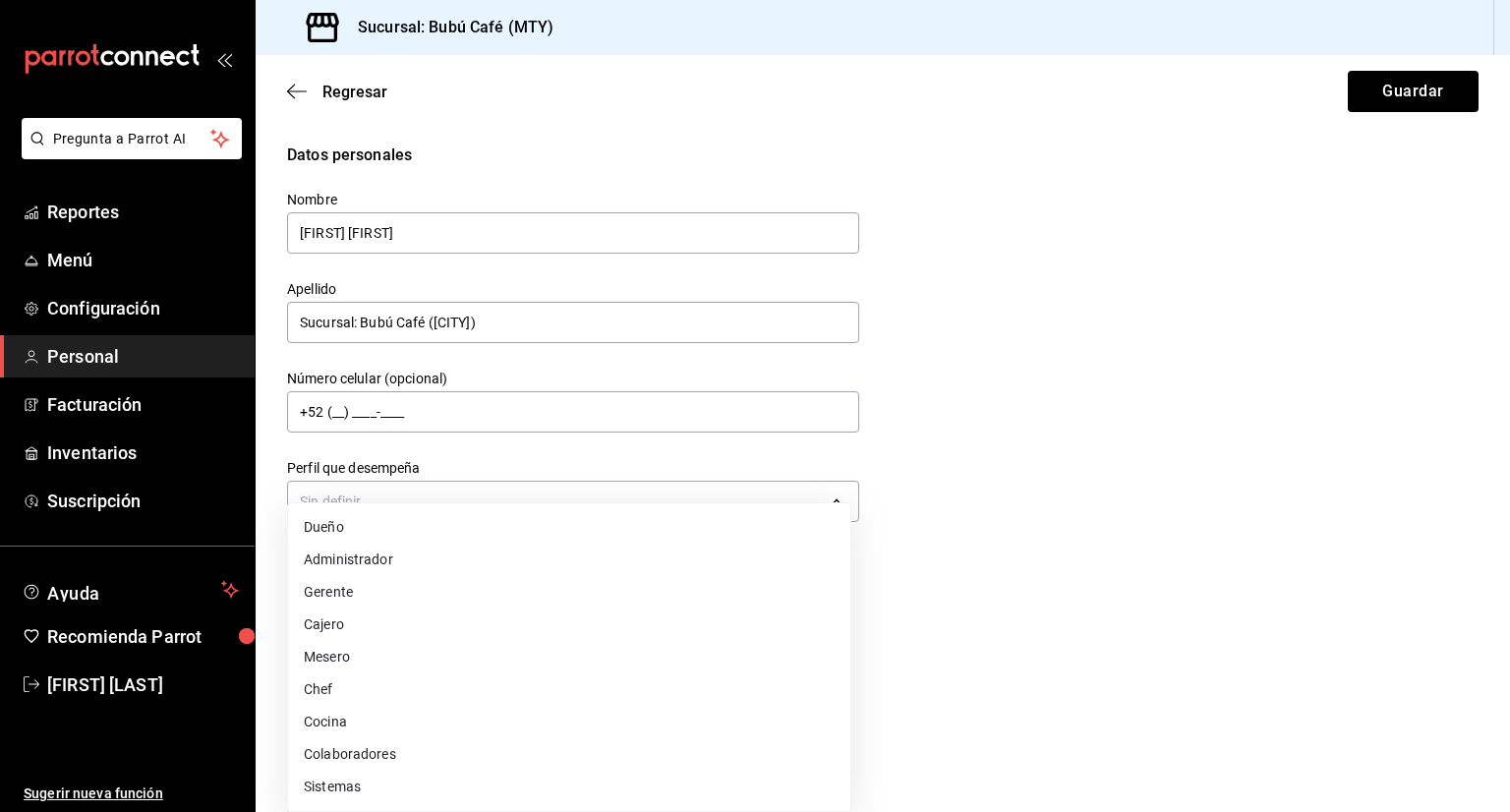 click on "Cajero" at bounding box center [569, 624] 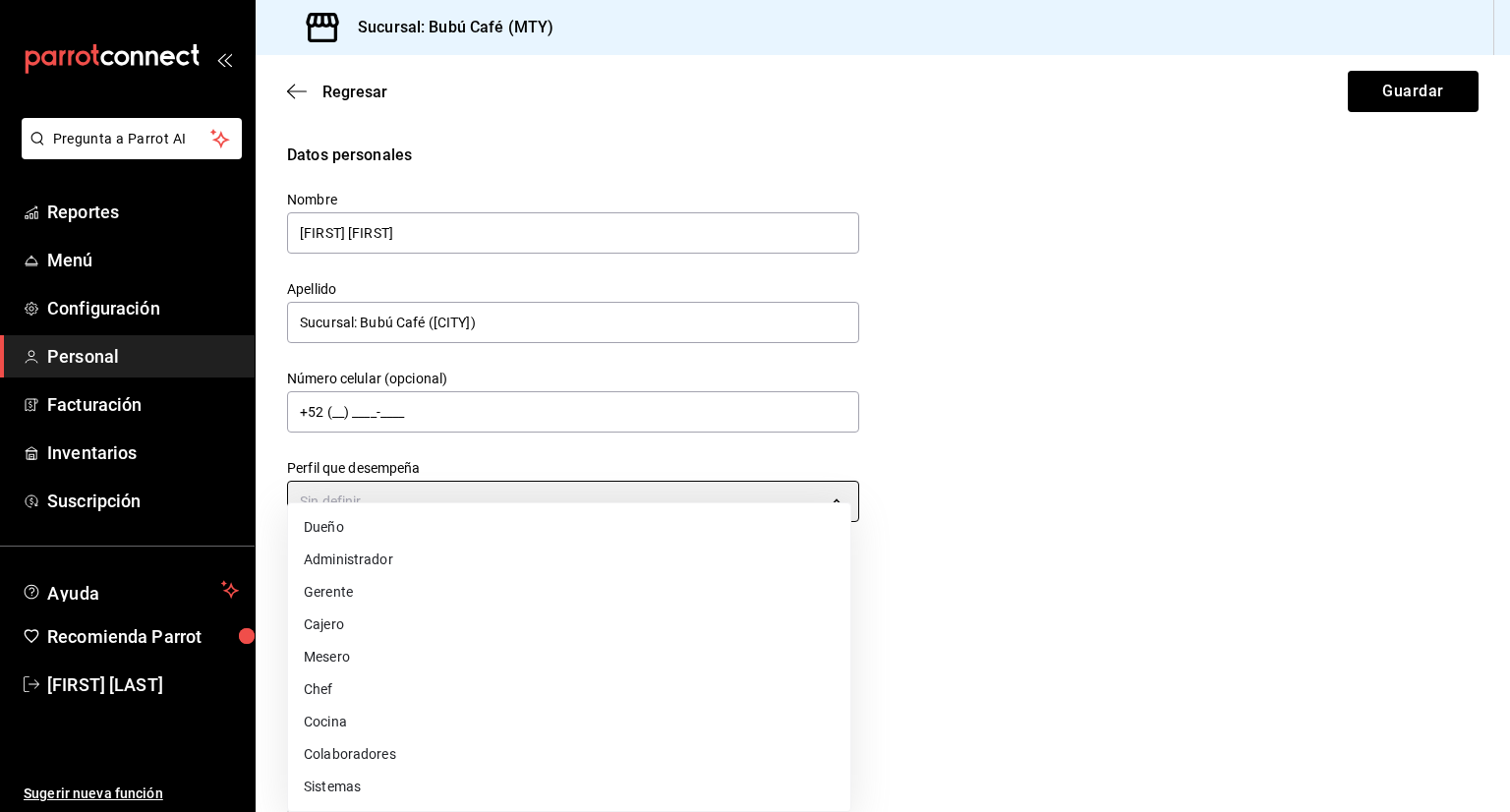 type on "CASHIER" 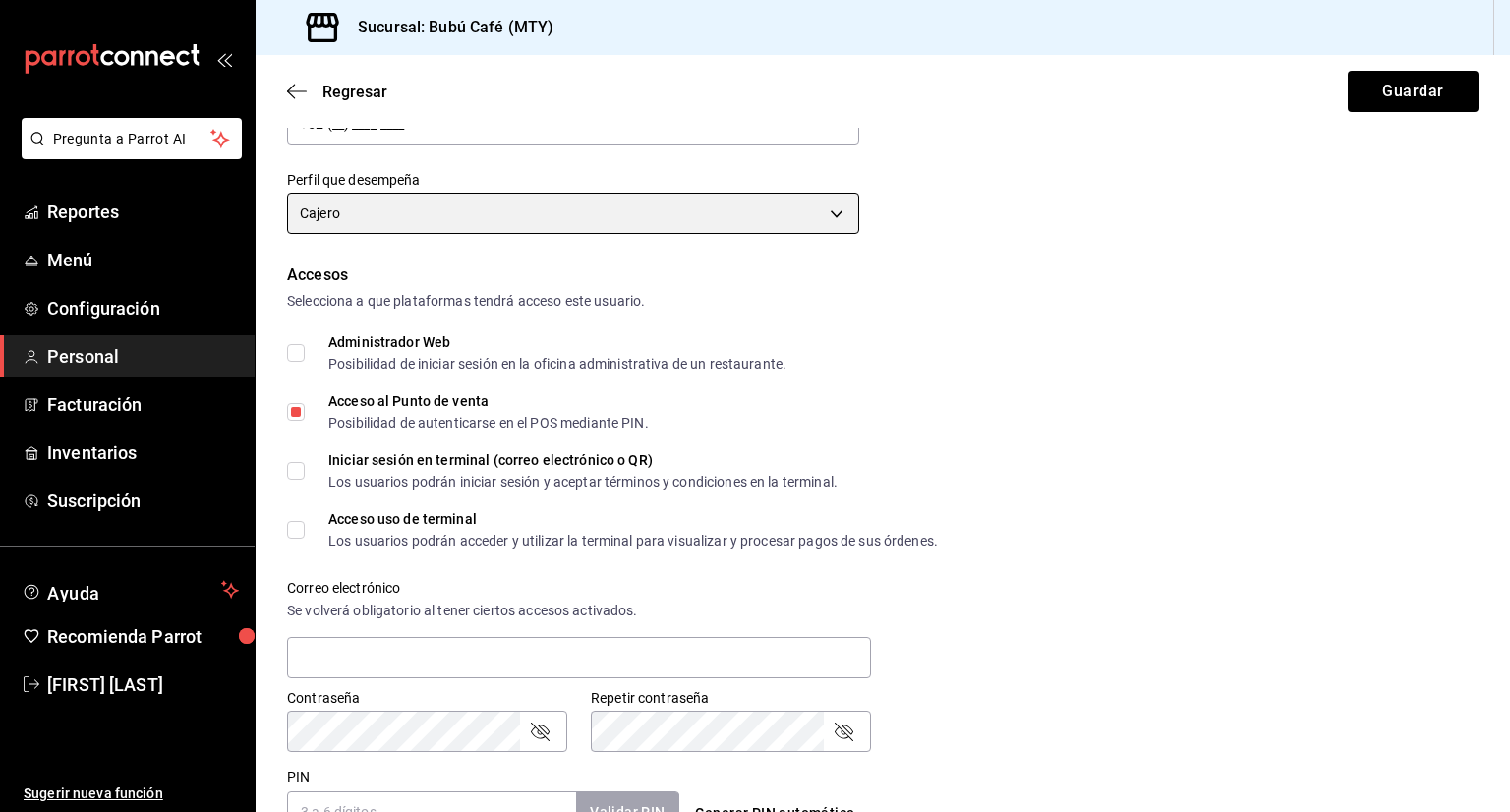 scroll, scrollTop: 393, scrollLeft: 0, axis: vertical 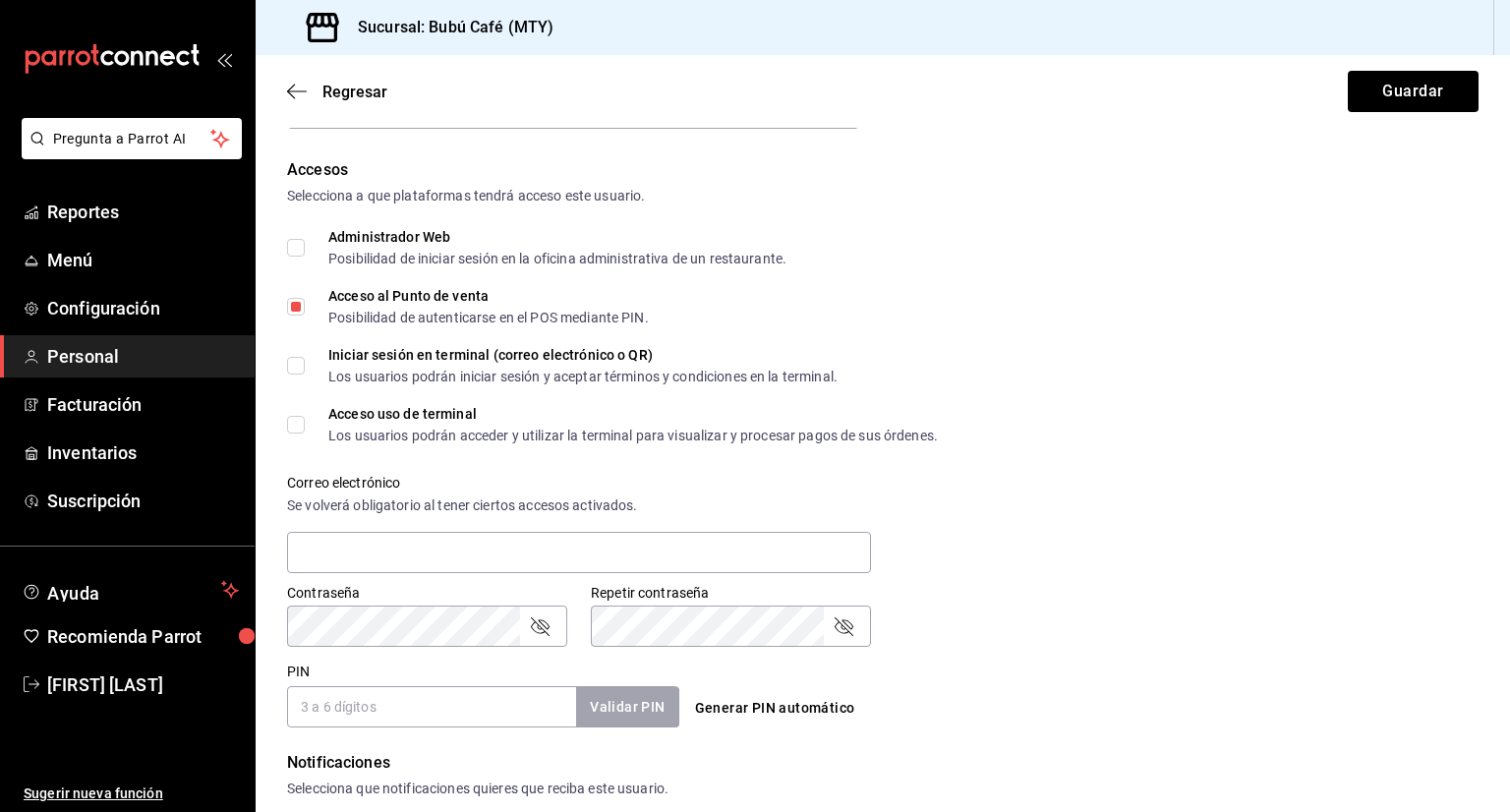 click on "PIN" at bounding box center [432, 707] 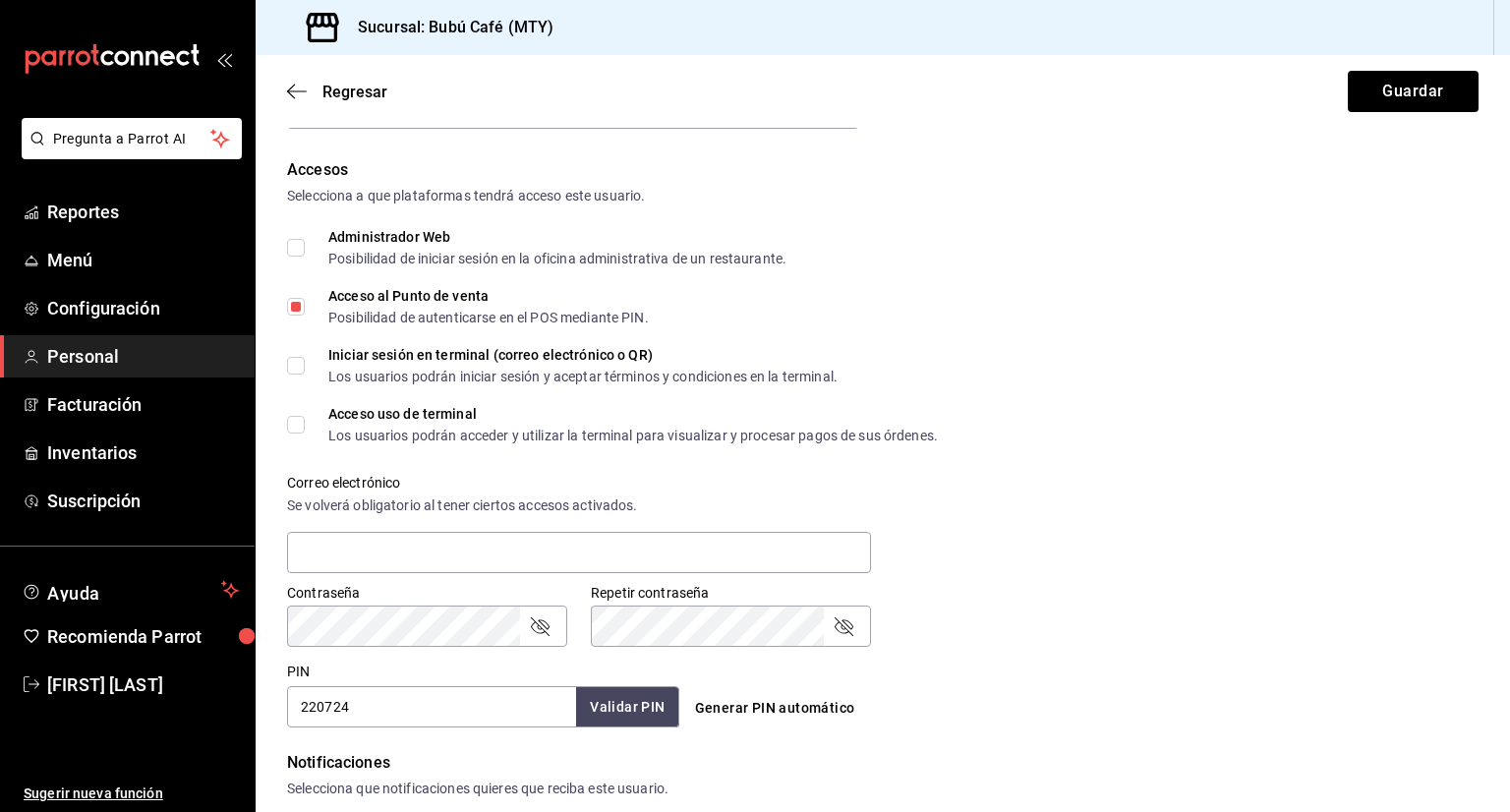 type on "220724" 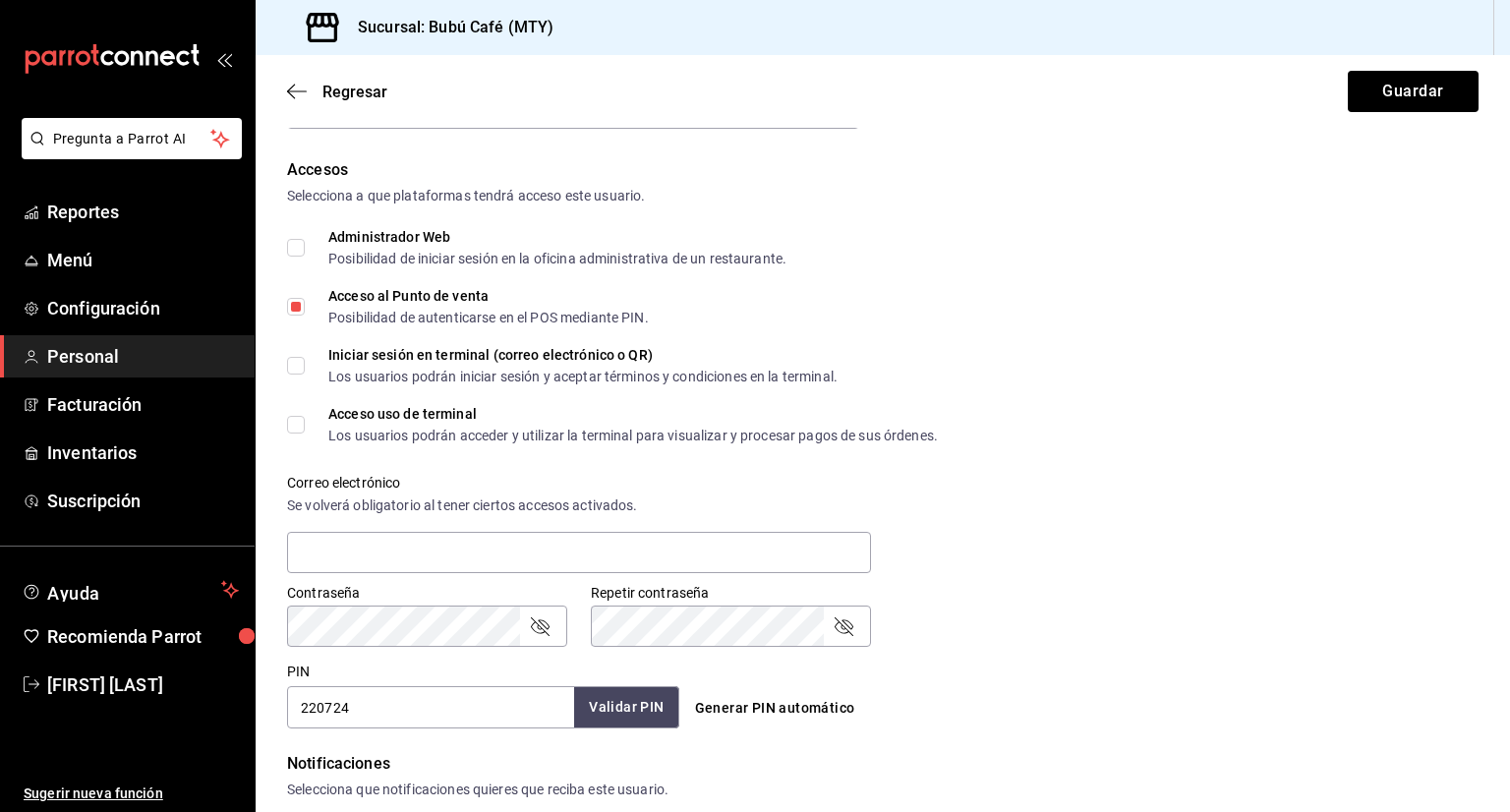 click on "Validar PIN" at bounding box center [626, 707] 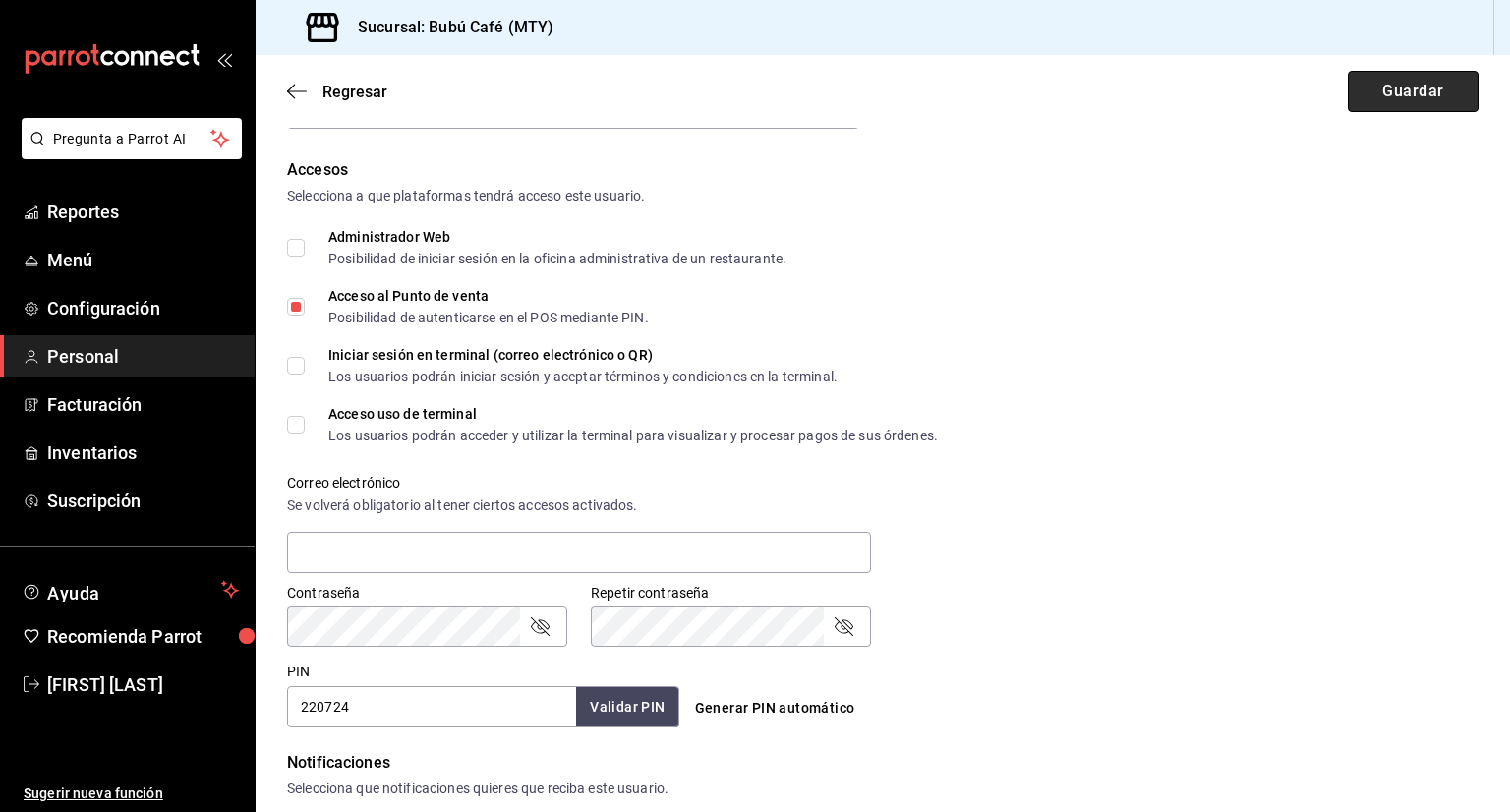 click on "Guardar" at bounding box center (1413, 91) 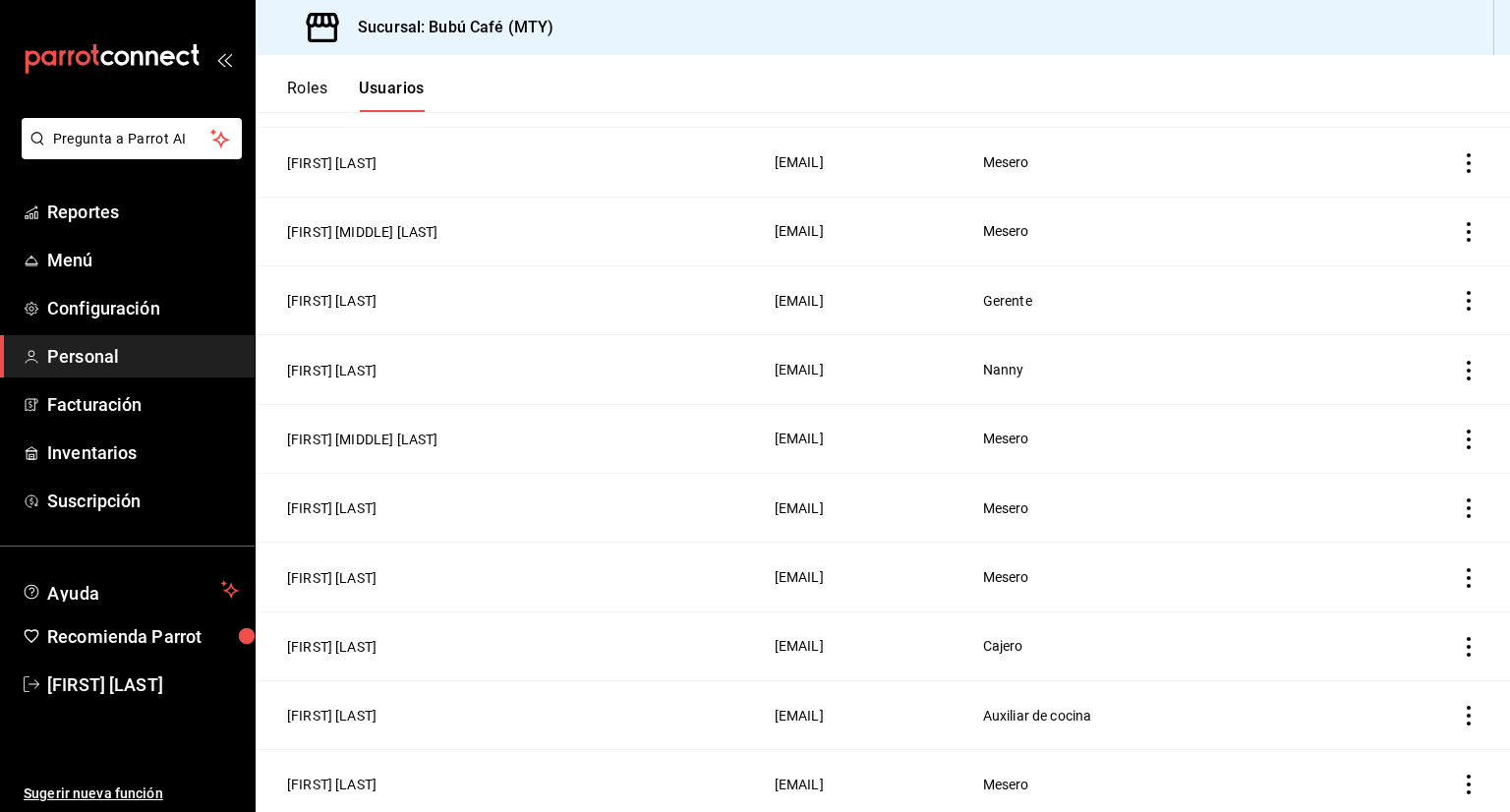 scroll, scrollTop: 560, scrollLeft: 0, axis: vertical 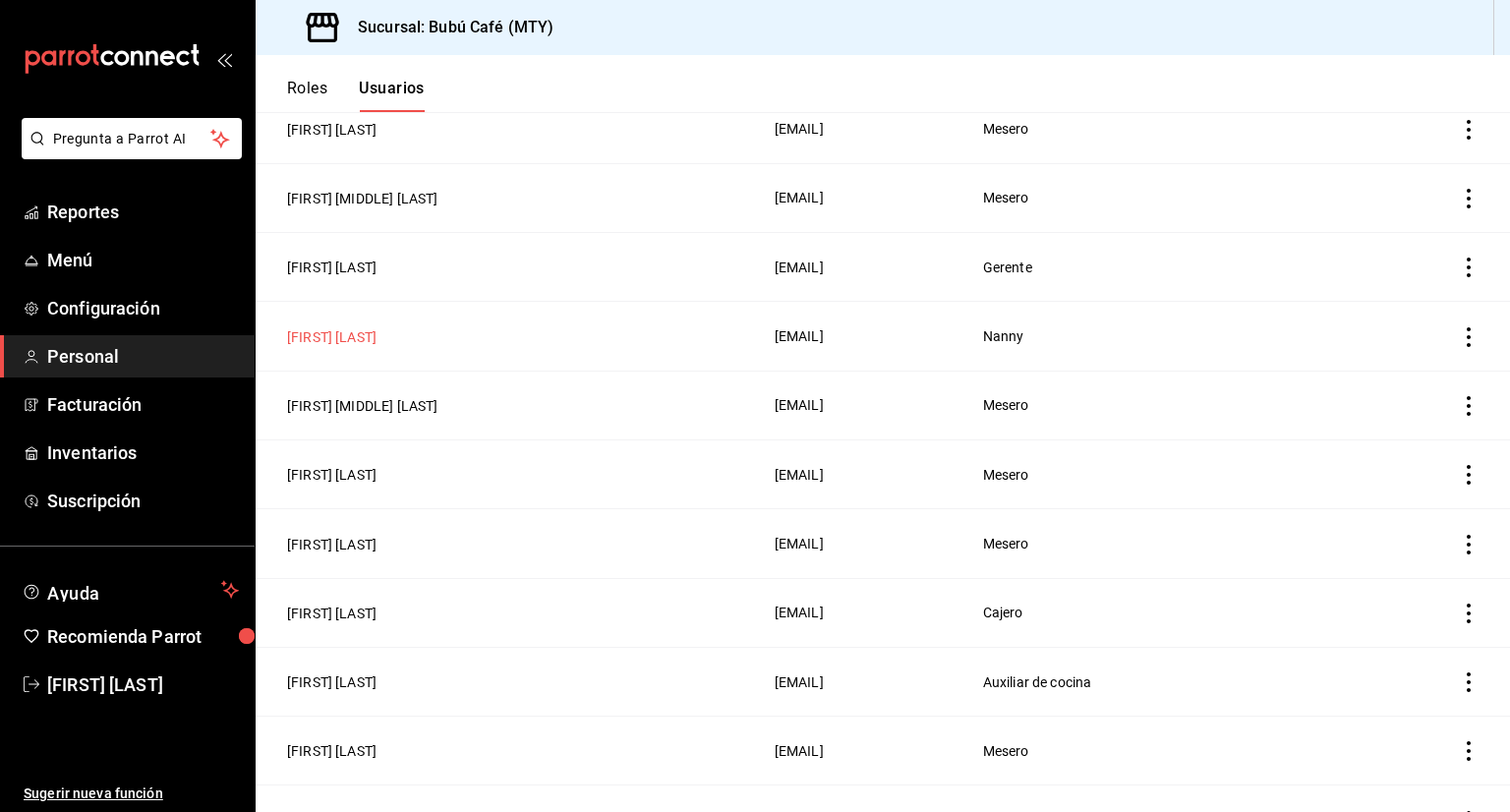 click on "[FIRST] [LAST]" at bounding box center [331, 337] 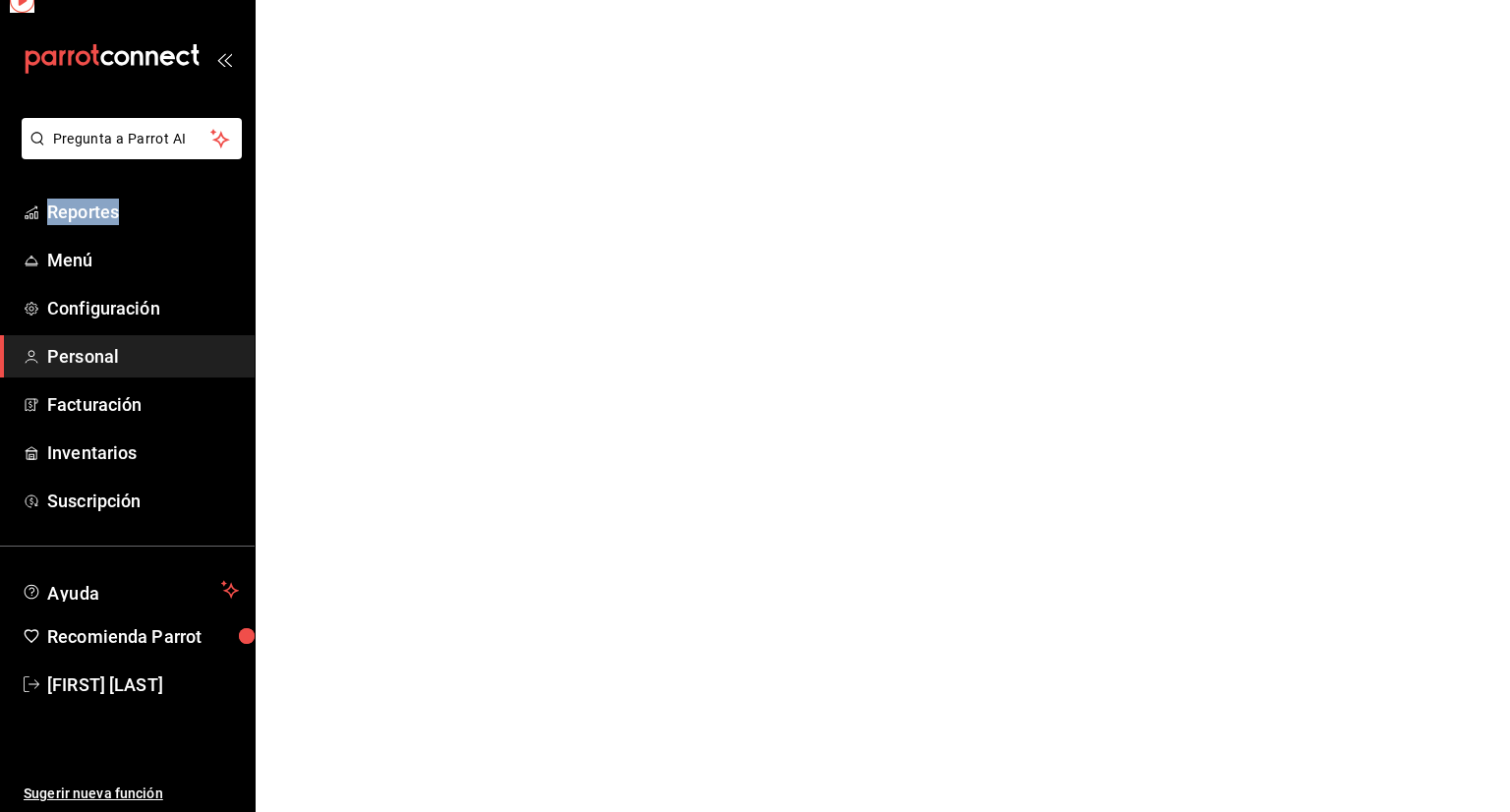 click on "Pregunta a Parrot AI Reportes   Menú   Configuración   Personal   Facturación   Inventarios   Suscripción   Ayuda Recomienda Parrot   Gris Garza Martinez   Sugerir nueva función   GANA 1 MES GRATIS EN TU SUSCRIPCIÓN AQUÍ ¿Recuerdas cómo empezó tu restaurante?
Hoy puedes ayudar a un colega a tener el mismo cambio que tú viviste.
Recomienda Parrot directamente desde tu Portal Administrador.
Es fácil y rápido.
🎁 Por cada restaurante que se una, ganas 1 mes gratis. Ver video tutorial Ir a video Pregunta a Parrot AI Reportes   Menú   Configuración   Personal   Facturación   Inventarios   Suscripción   Ayuda Recomienda Parrot   Gris Garza Martinez   Sugerir nueva función   Visitar centro de ayuda (81) [PHONE] soporte@parrotsoftware.io Visitar centro de ayuda (81) [PHONE] soporte@parrotsoftware.io" at bounding box center (755, 0) 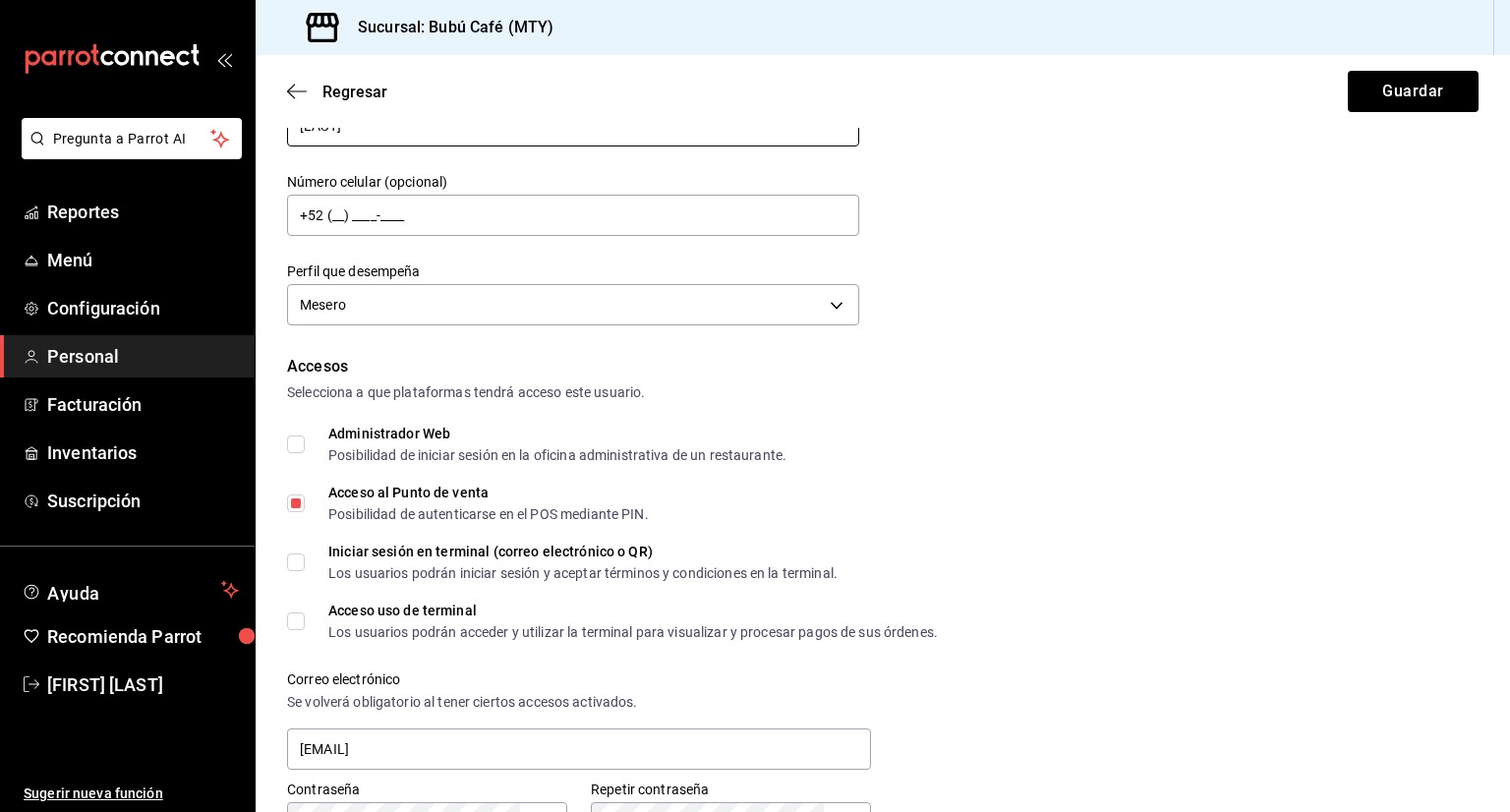 scroll, scrollTop: 393, scrollLeft: 0, axis: vertical 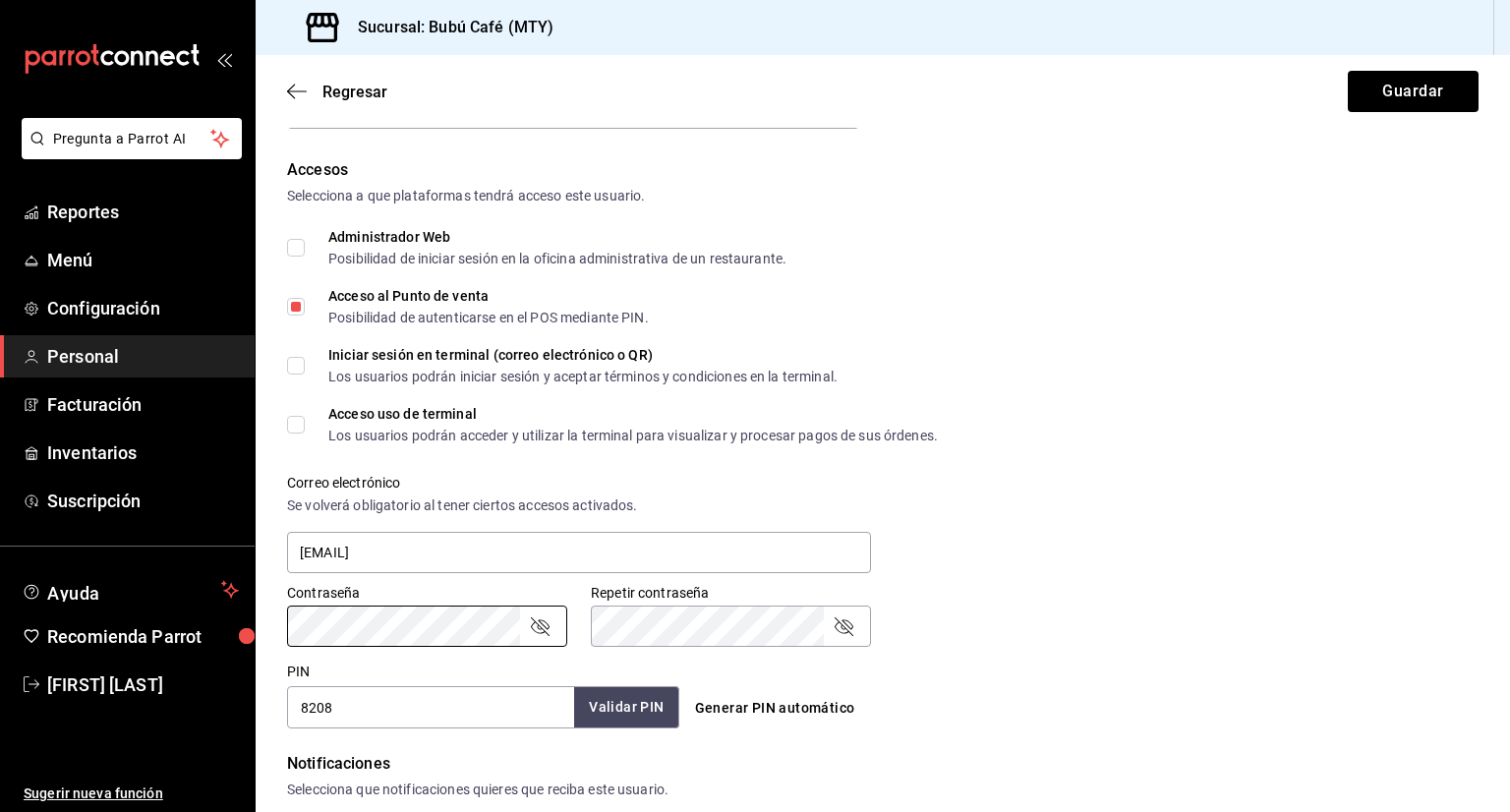 click on "Validar PIN" at bounding box center [626, 707] 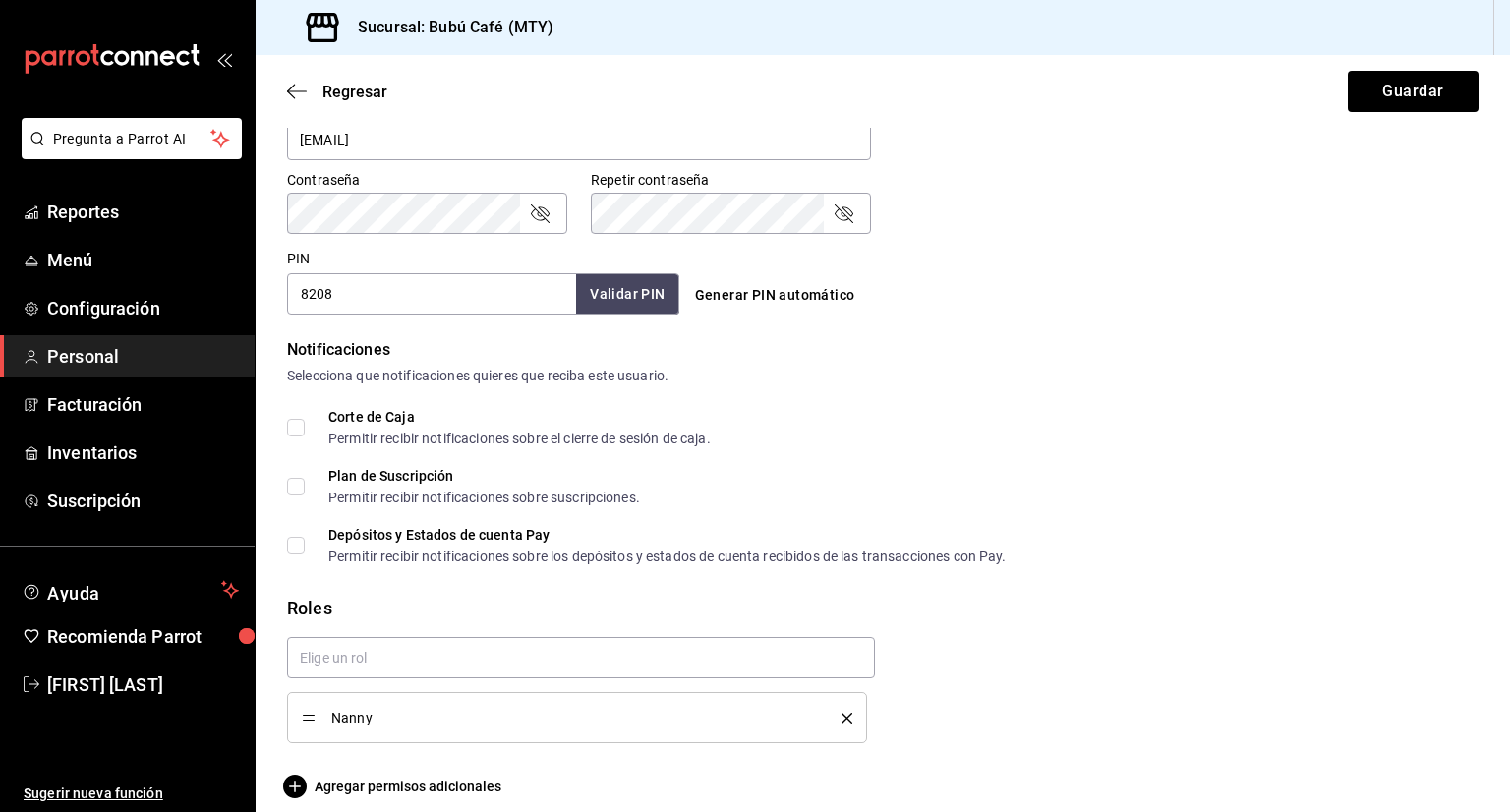 scroll, scrollTop: 824, scrollLeft: 0, axis: vertical 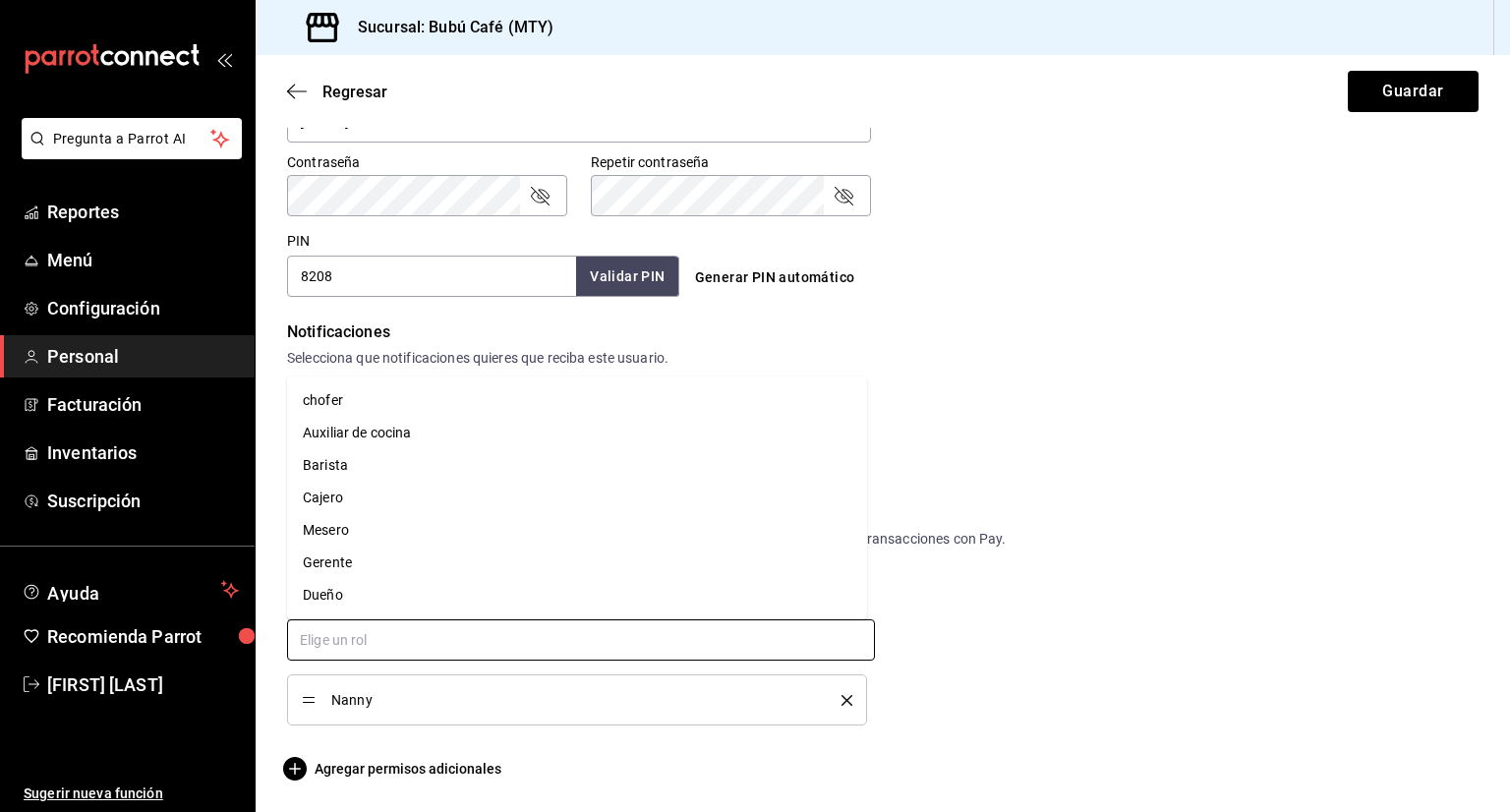 click at bounding box center [581, 640] 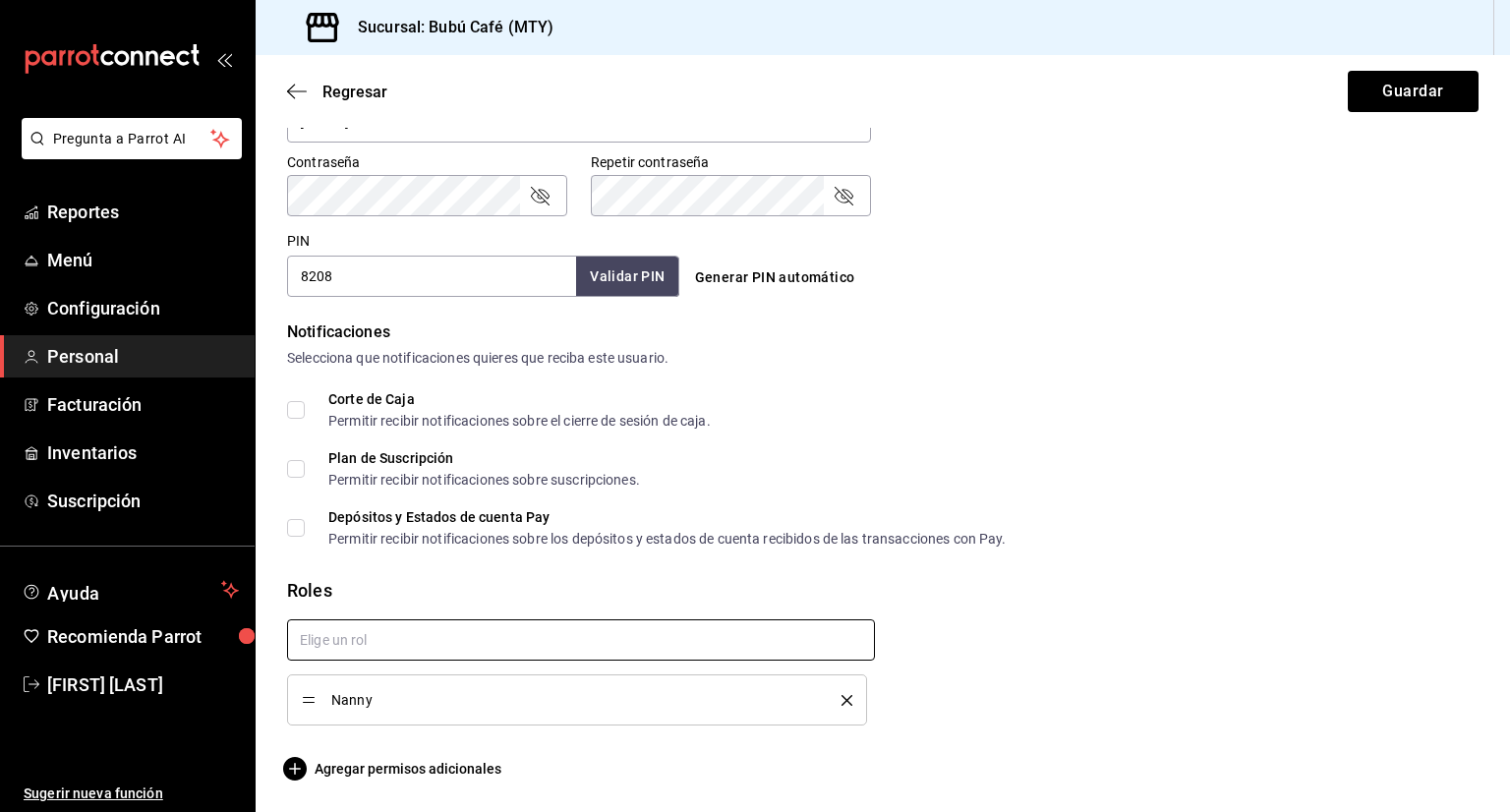 click at bounding box center [581, 640] 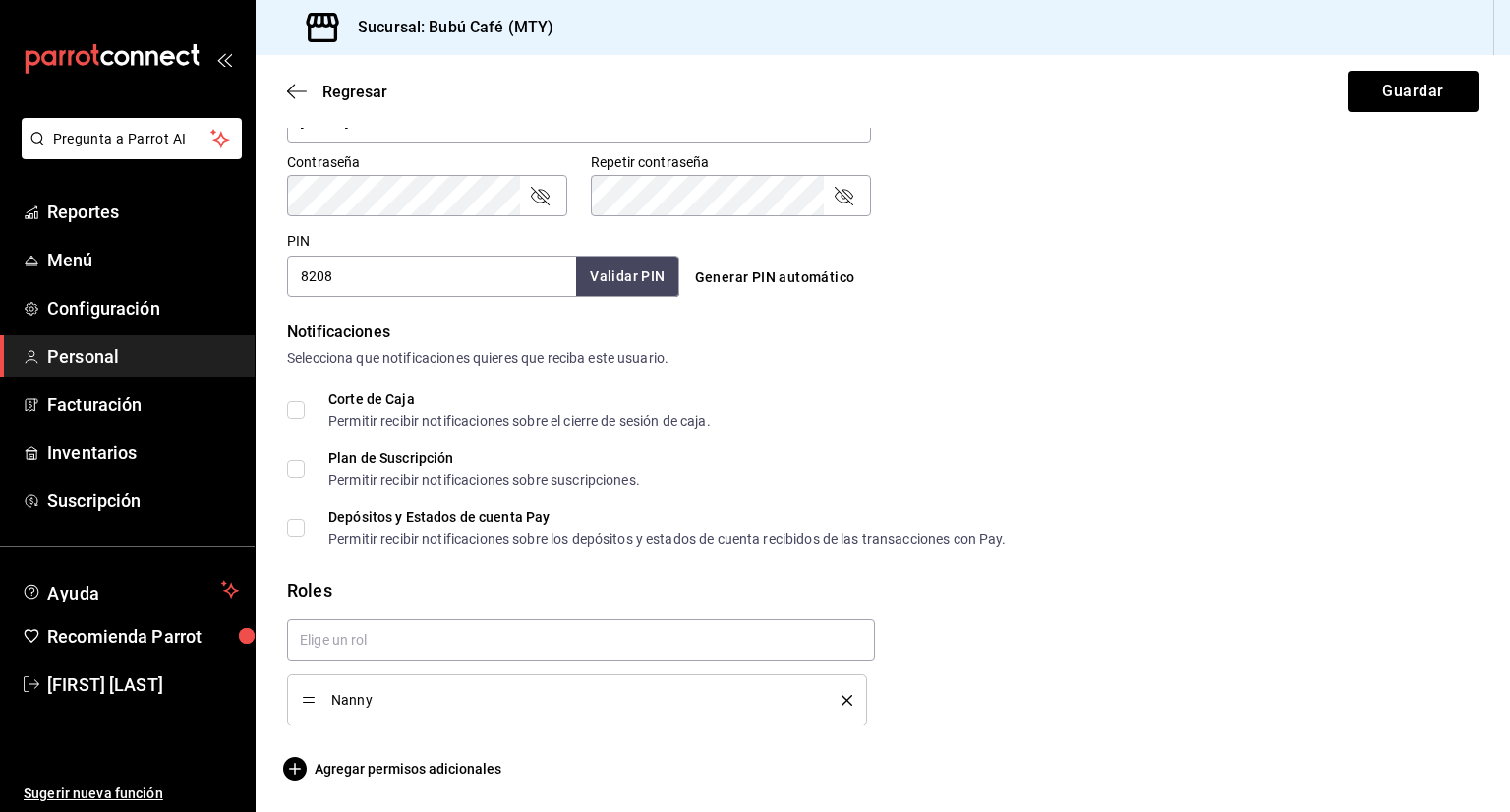 click 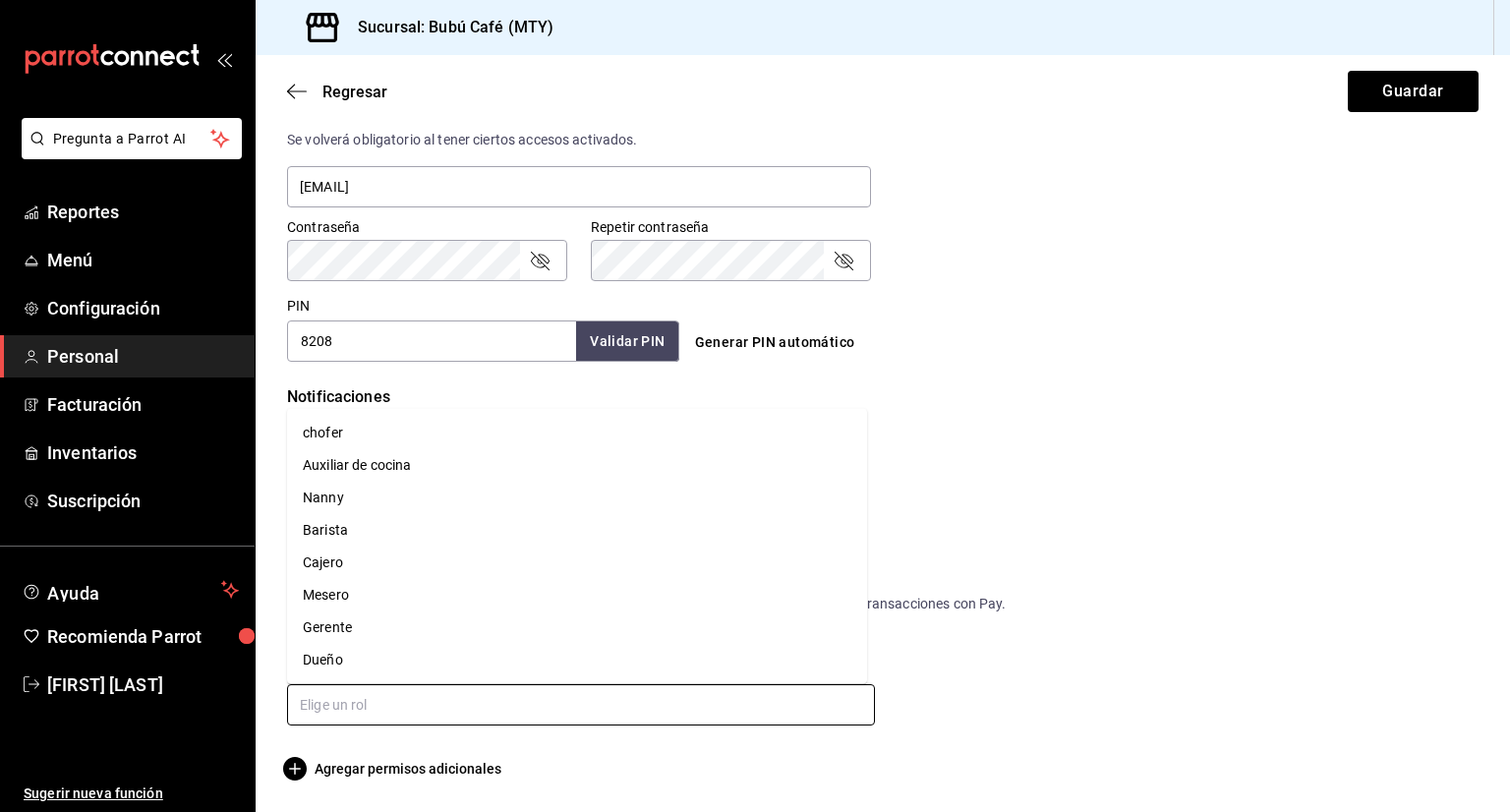 click at bounding box center [581, 705] 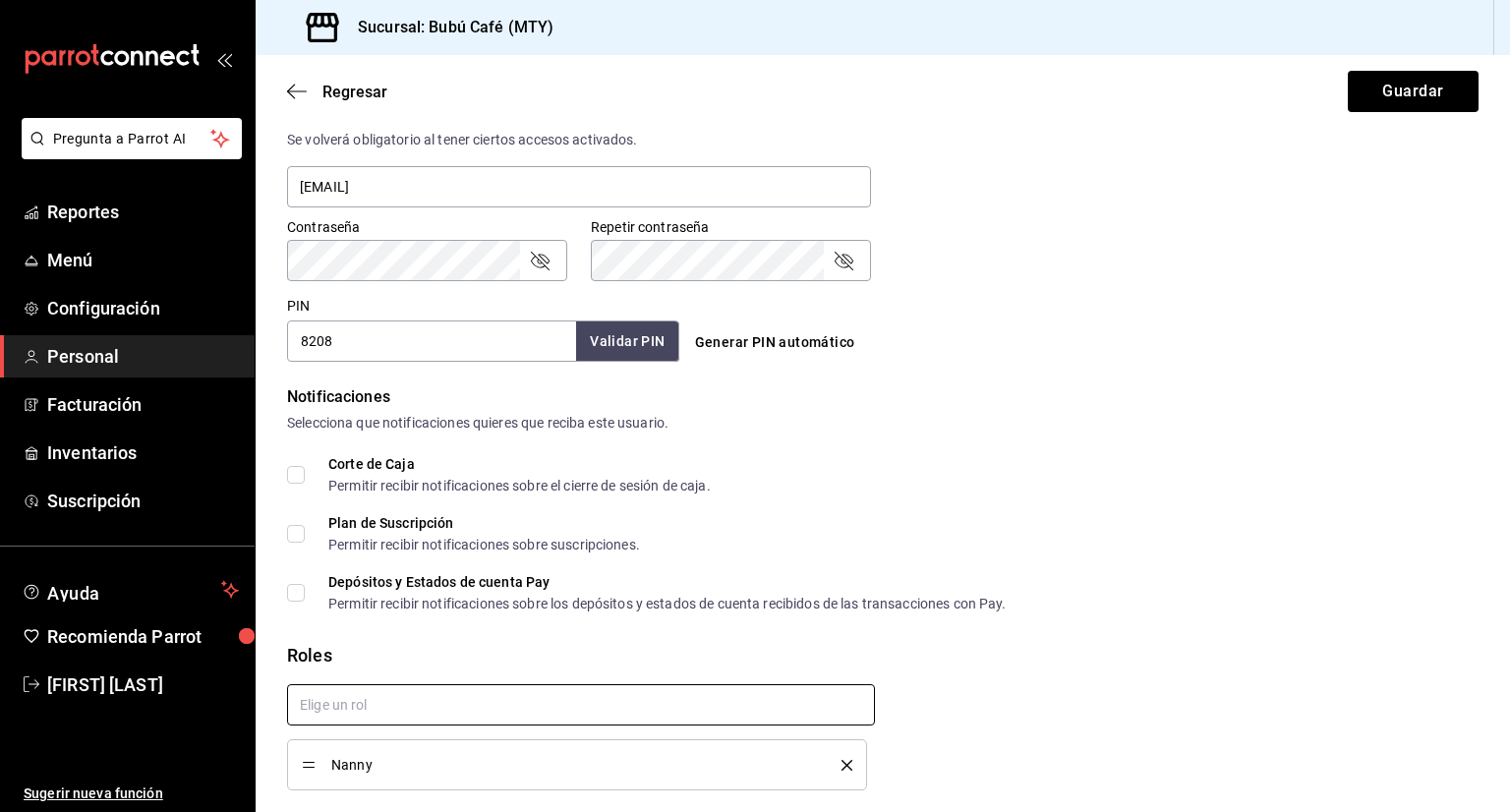 scroll, scrollTop: 824, scrollLeft: 0, axis: vertical 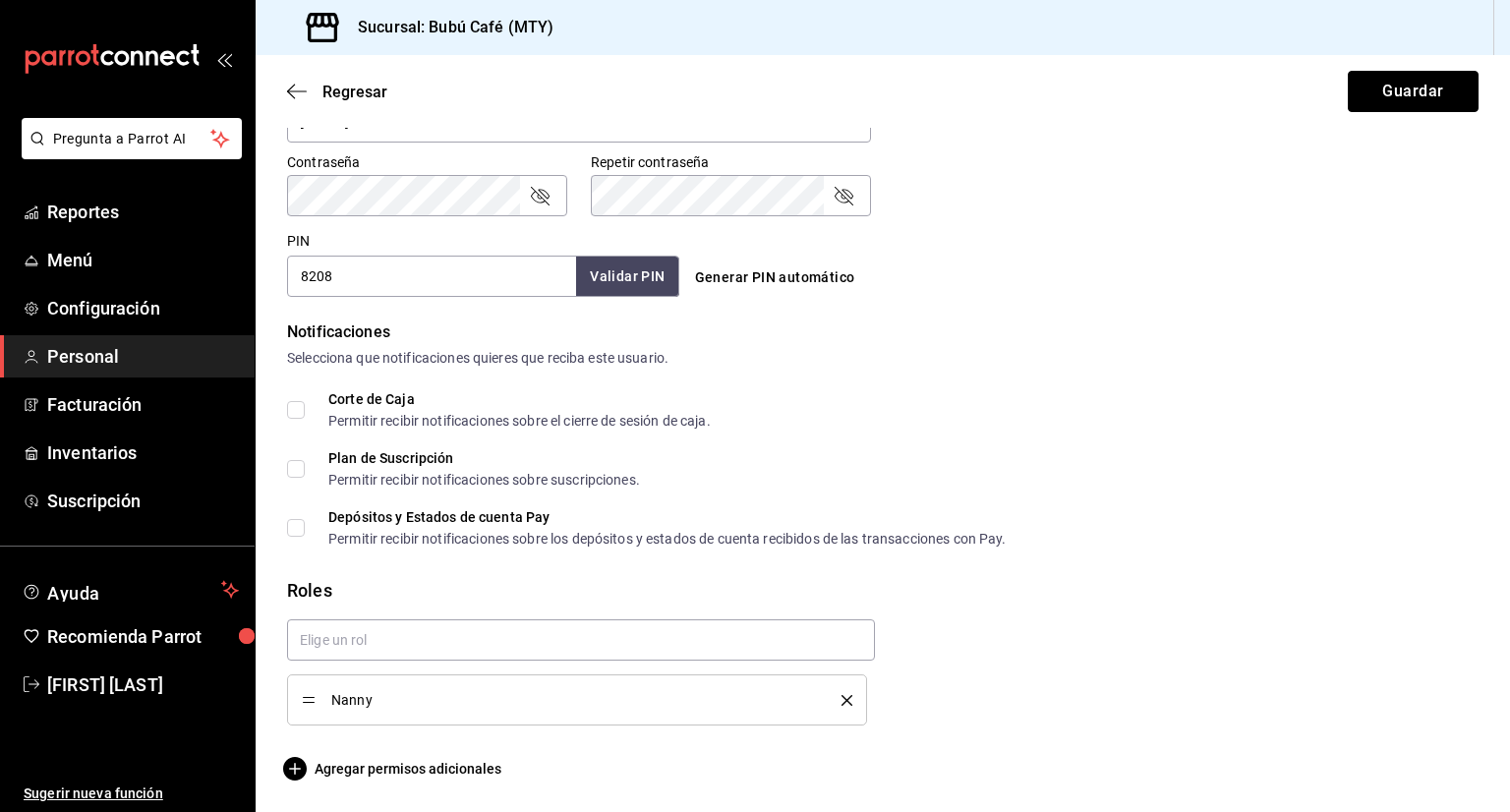 click on "Guardar" at bounding box center (1413, 91) 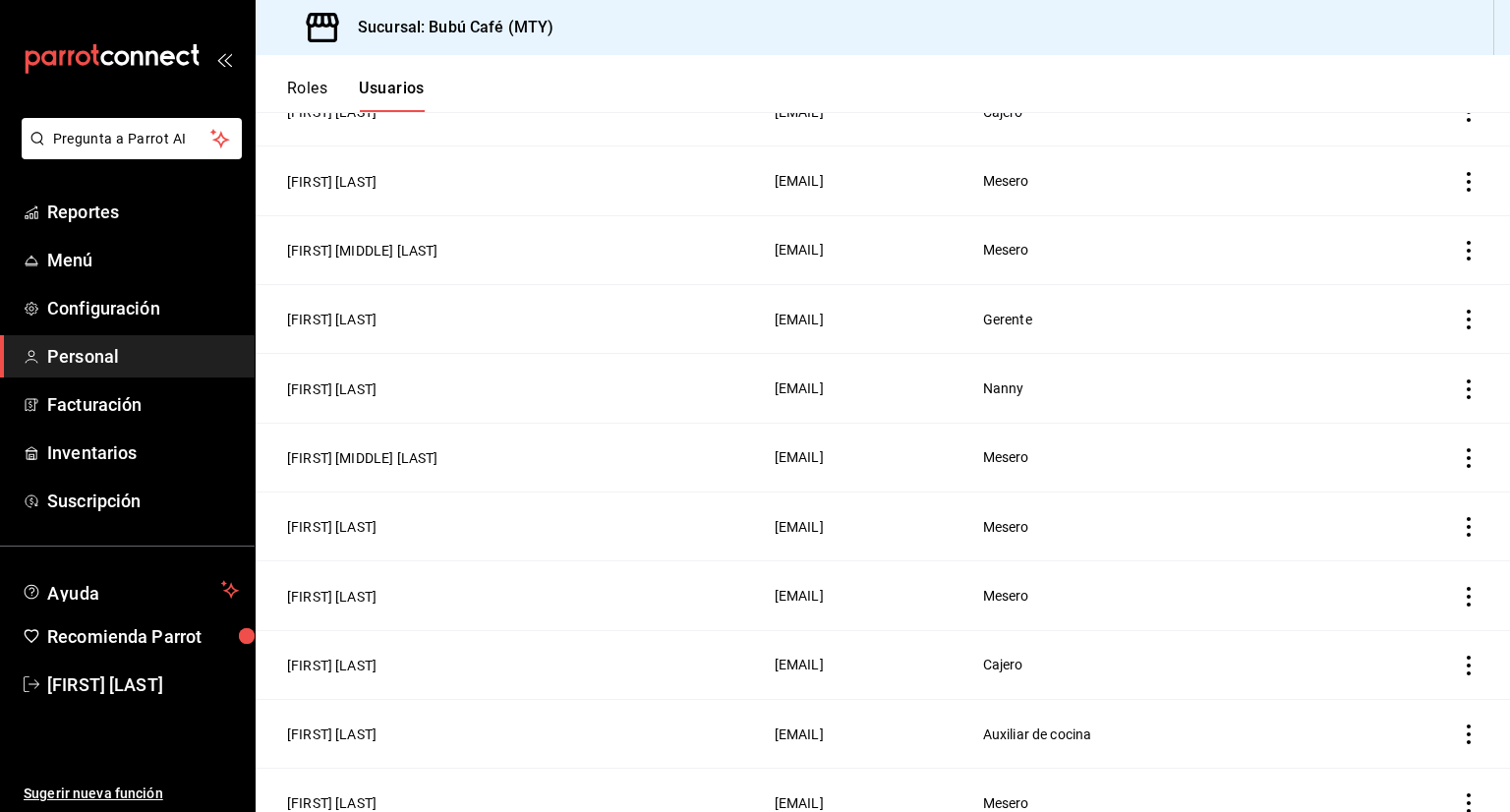 scroll, scrollTop: 115, scrollLeft: 0, axis: vertical 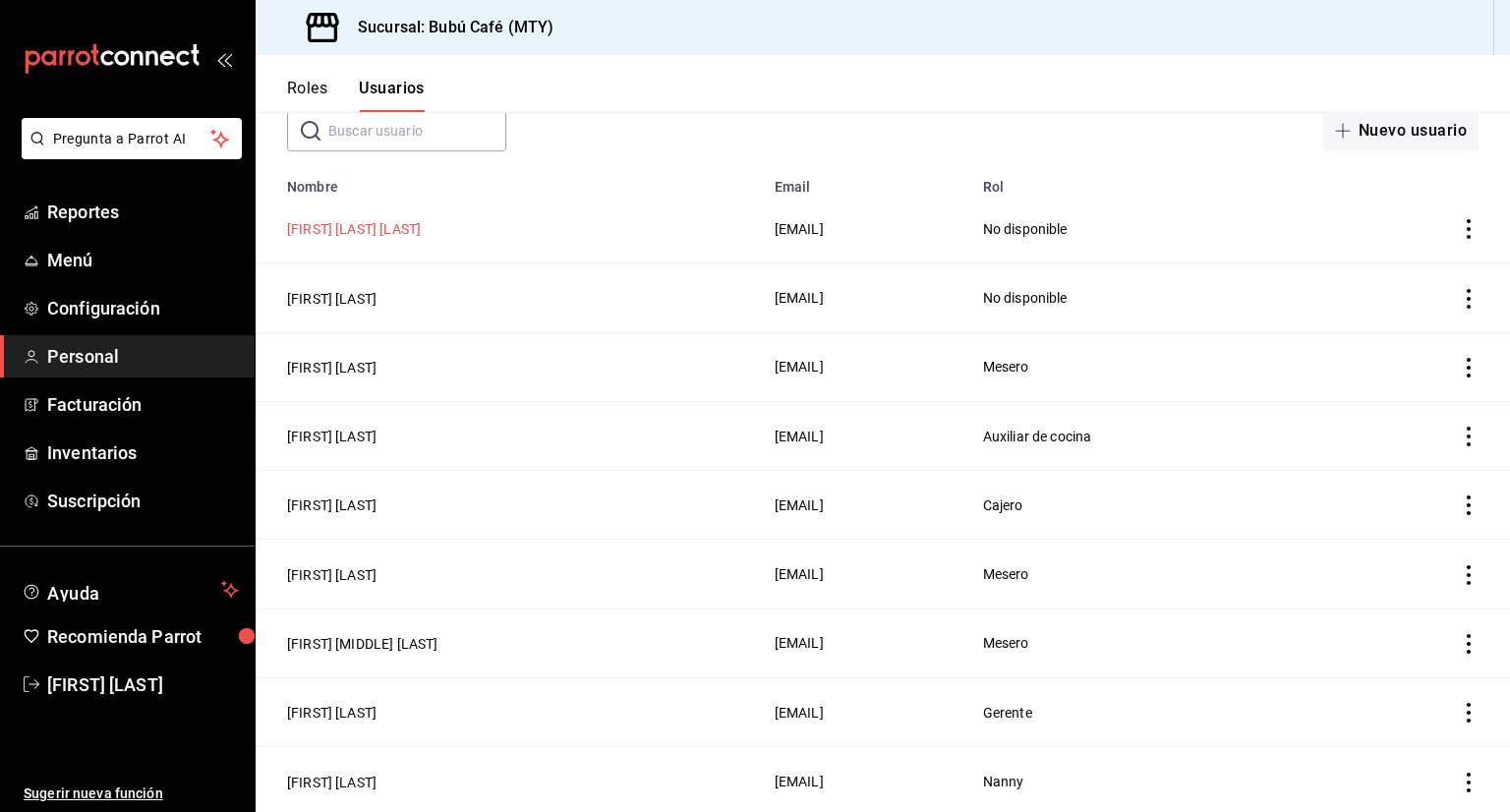 click on "[FIRST] [LAST]  [LAST]" at bounding box center [354, 229] 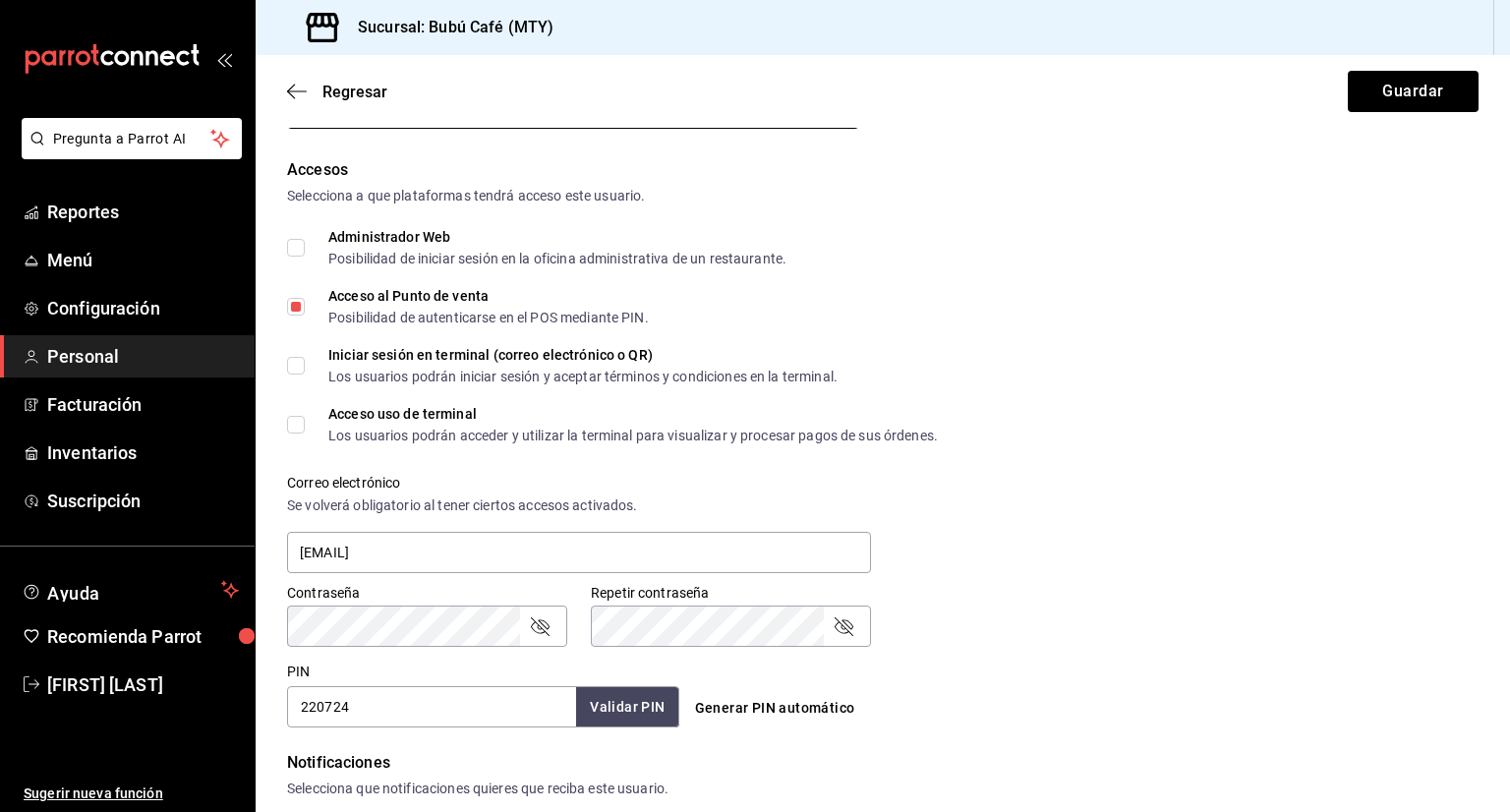 scroll, scrollTop: 688, scrollLeft: 0, axis: vertical 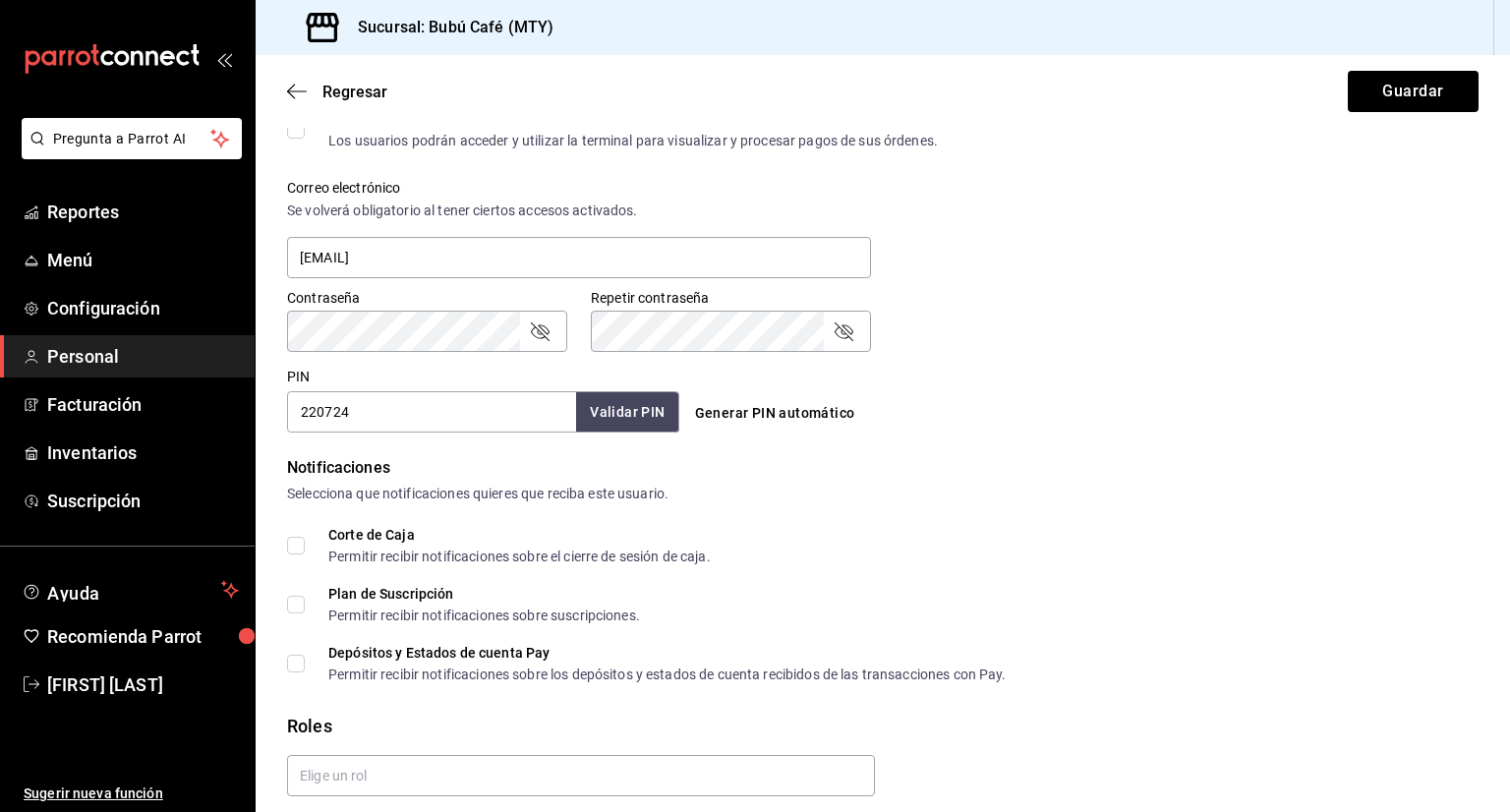 click on "Corte de Caja Permitir recibir notificaciones sobre el cierre de sesión de caja." at bounding box center (296, 546) 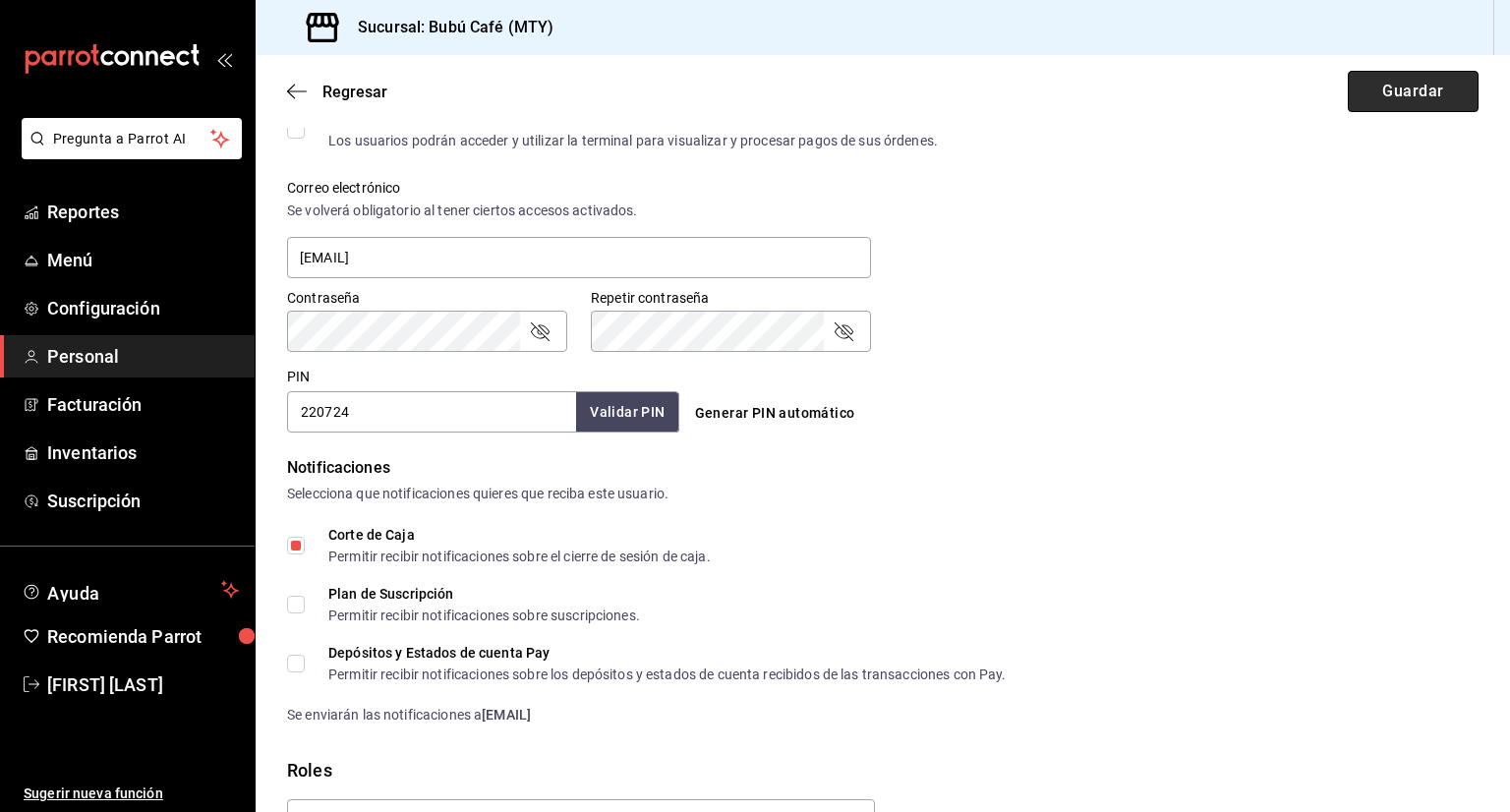 click on "Guardar" at bounding box center (1413, 91) 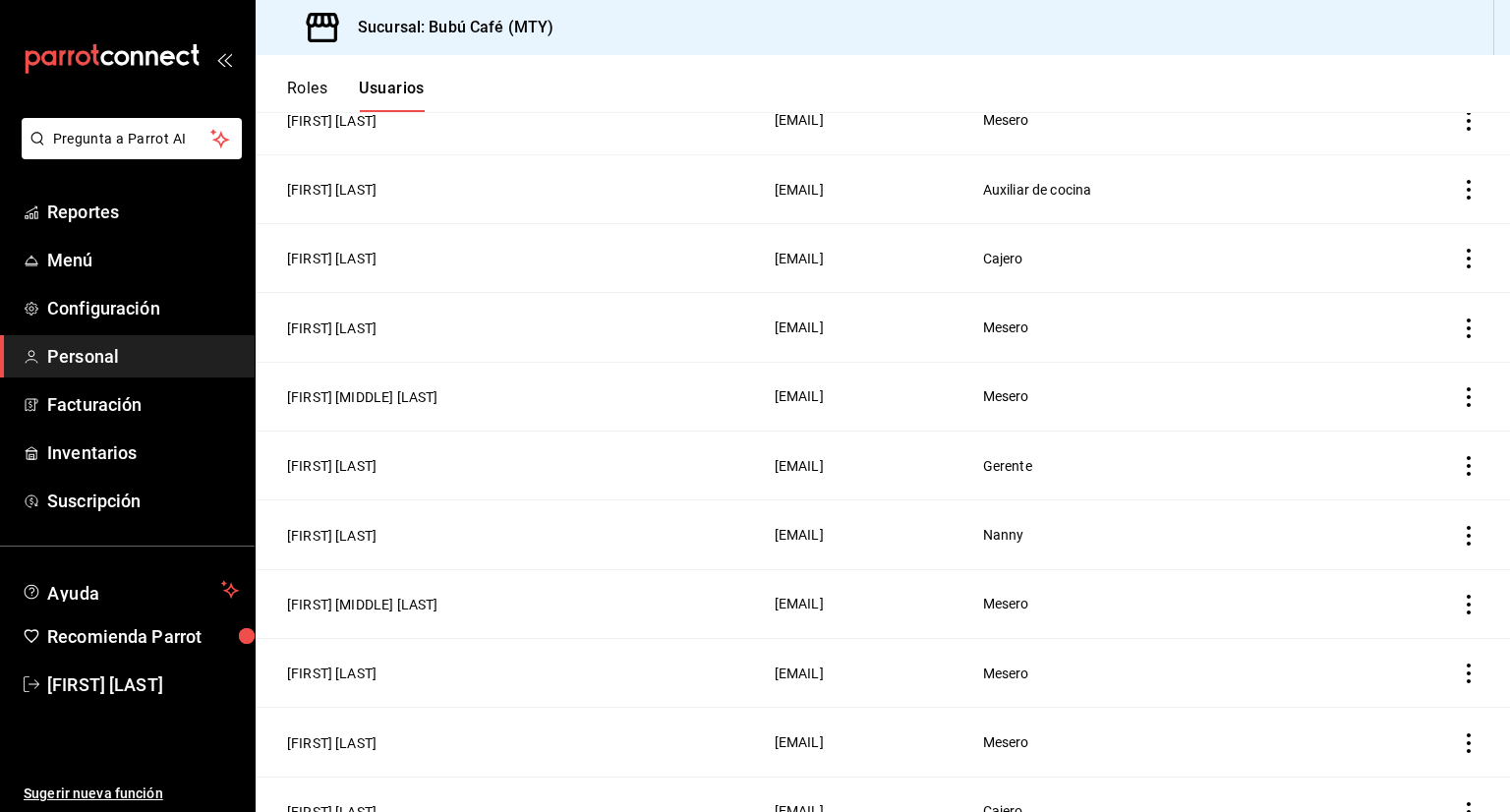 scroll, scrollTop: 393, scrollLeft: 0, axis: vertical 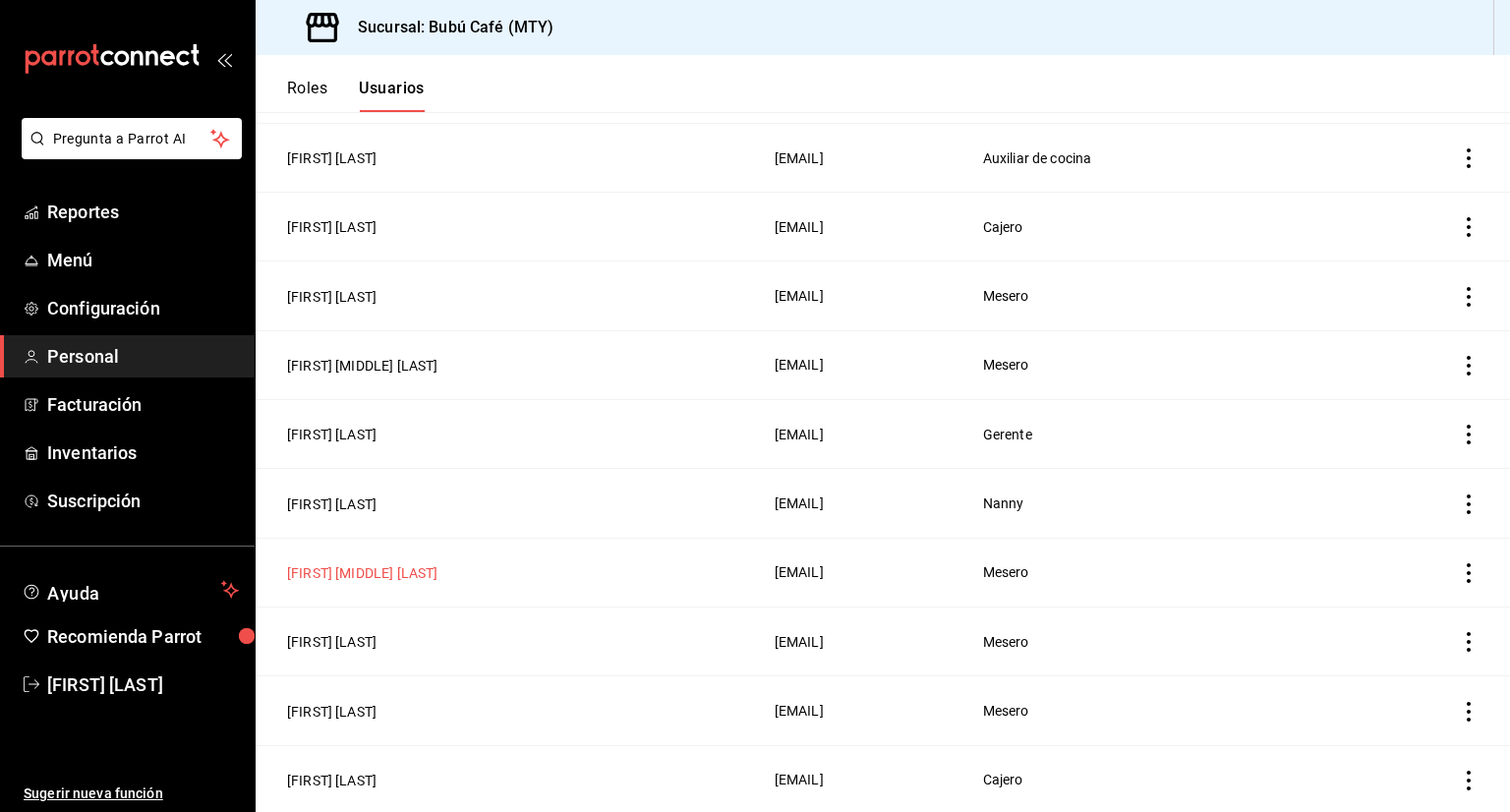 click on "[FIRST] [MIDDLE] [LAST]" at bounding box center [362, 573] 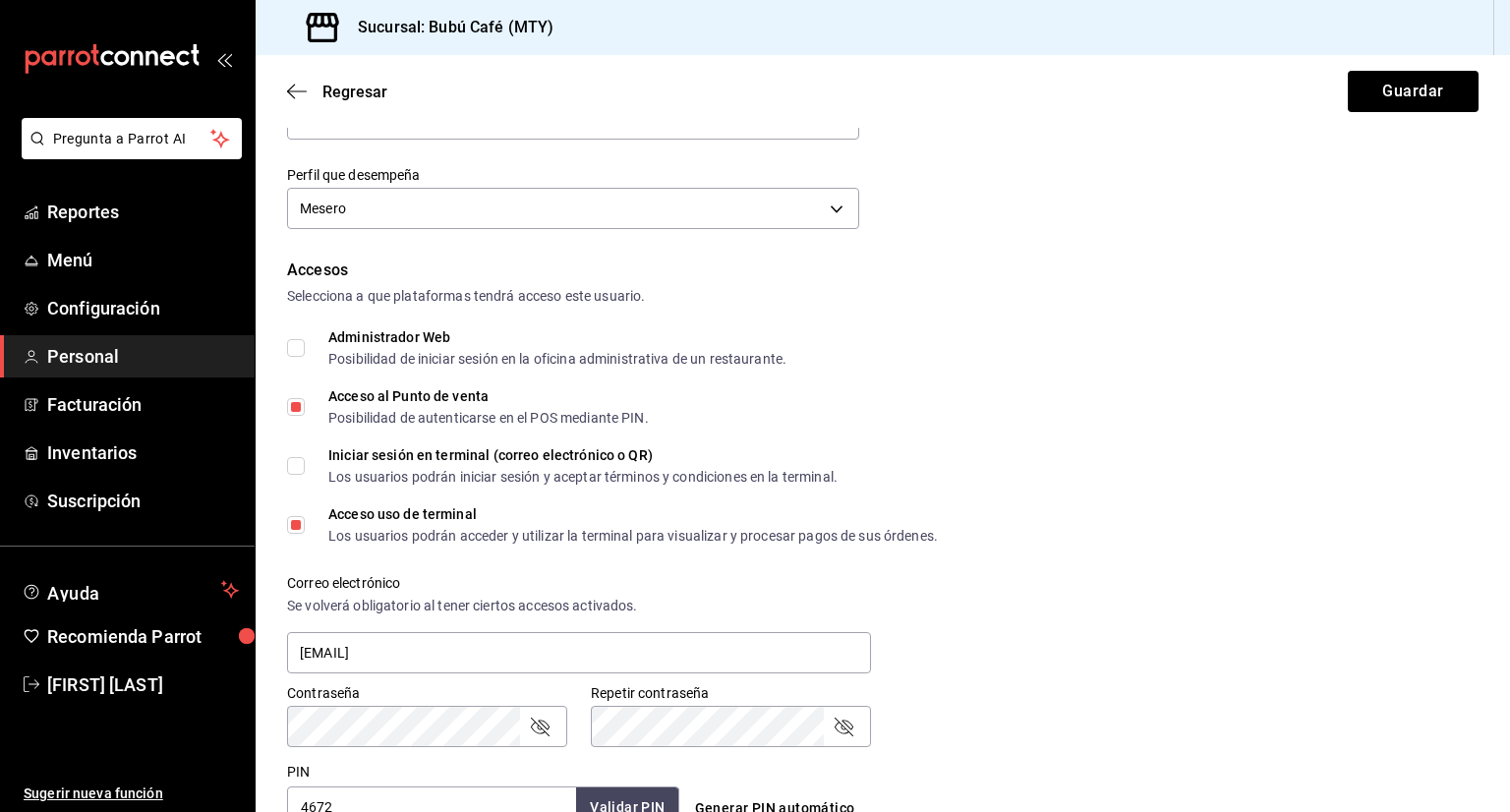 scroll, scrollTop: 295, scrollLeft: 0, axis: vertical 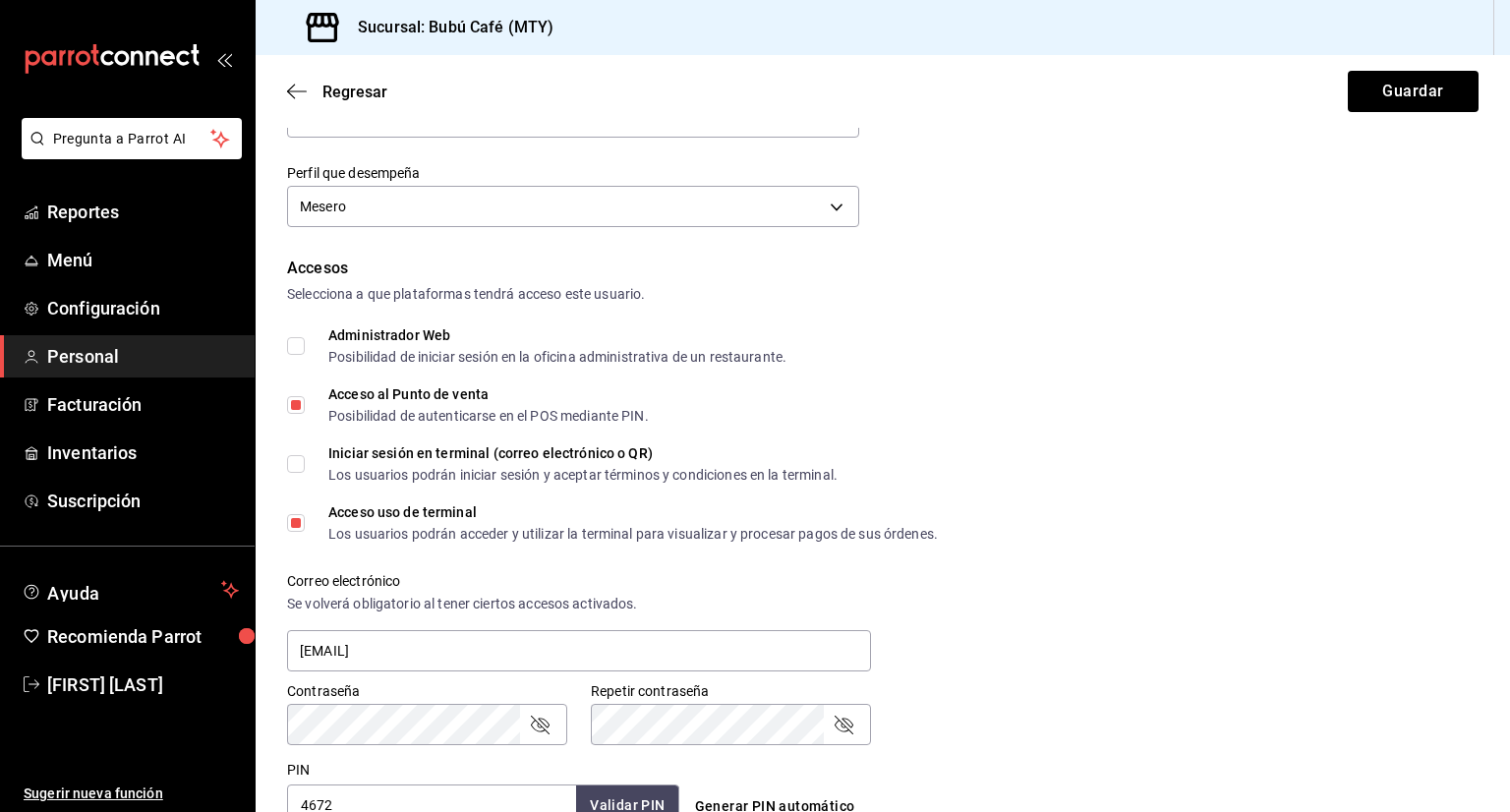 click on "Acceso uso de terminal Los usuarios podrán acceder y utilizar la terminal para visualizar y procesar pagos de sus órdenes." at bounding box center [296, 523] 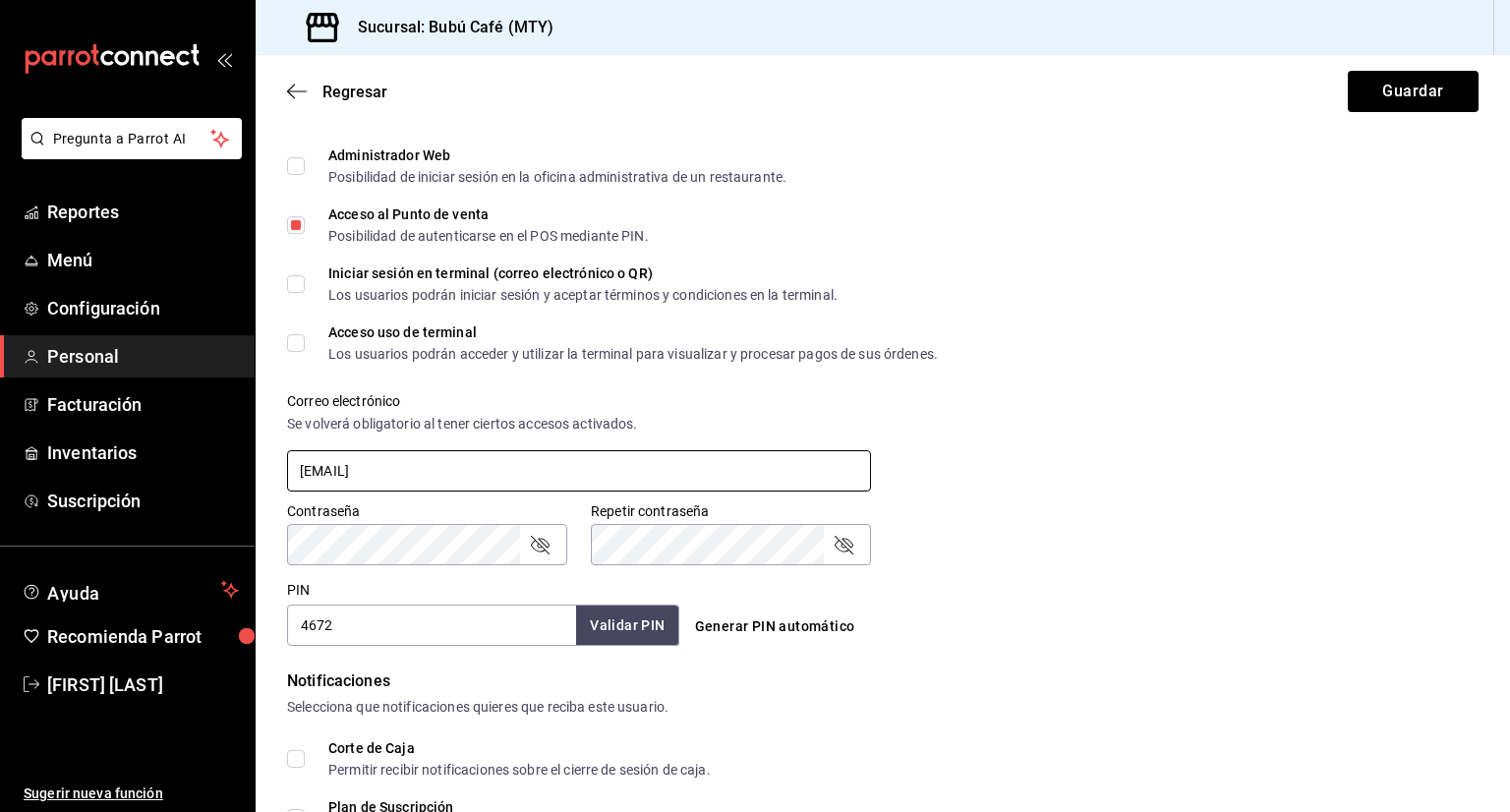 scroll, scrollTop: 688, scrollLeft: 0, axis: vertical 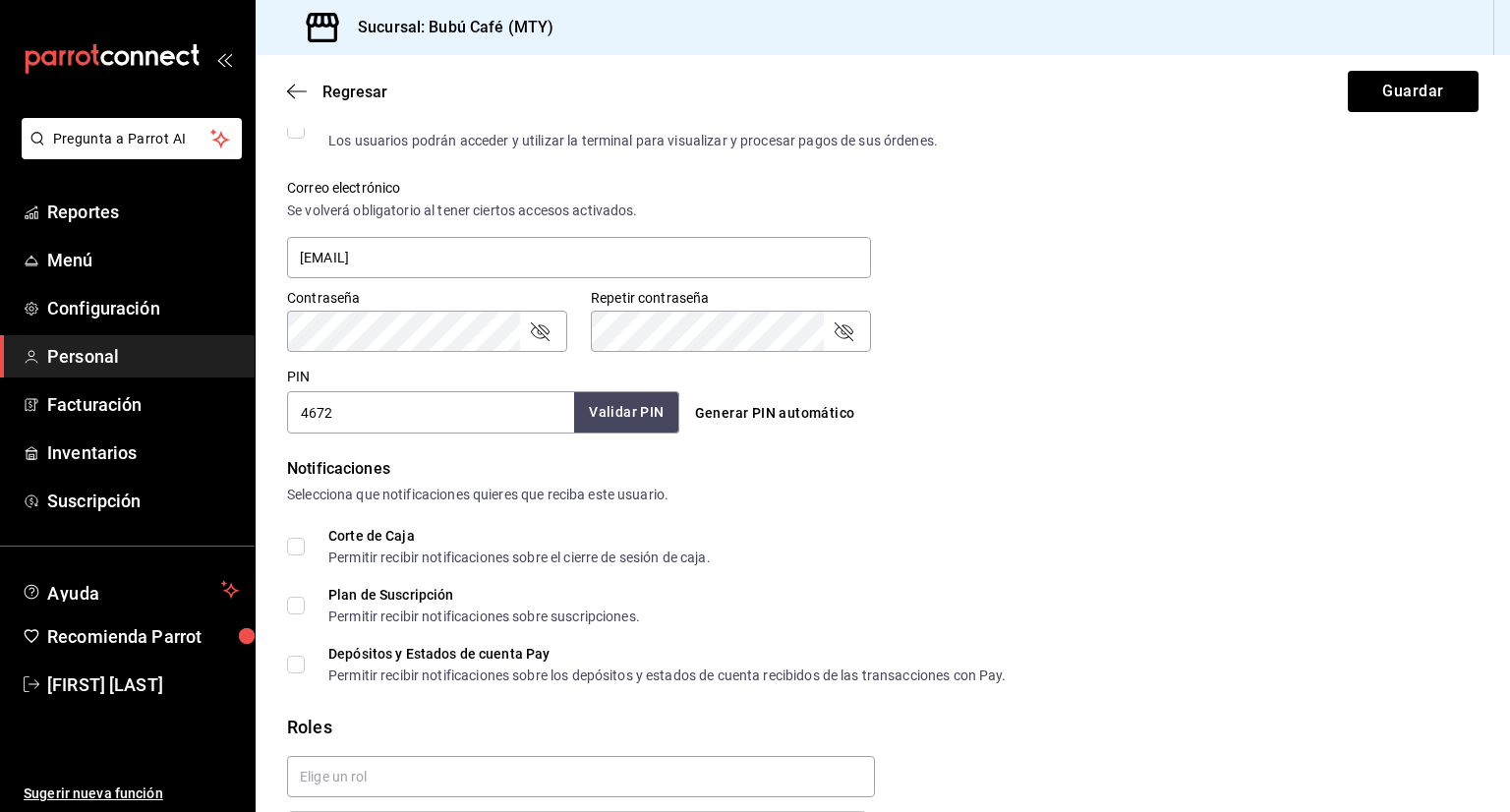 click on "Validar PIN" at bounding box center (626, 412) 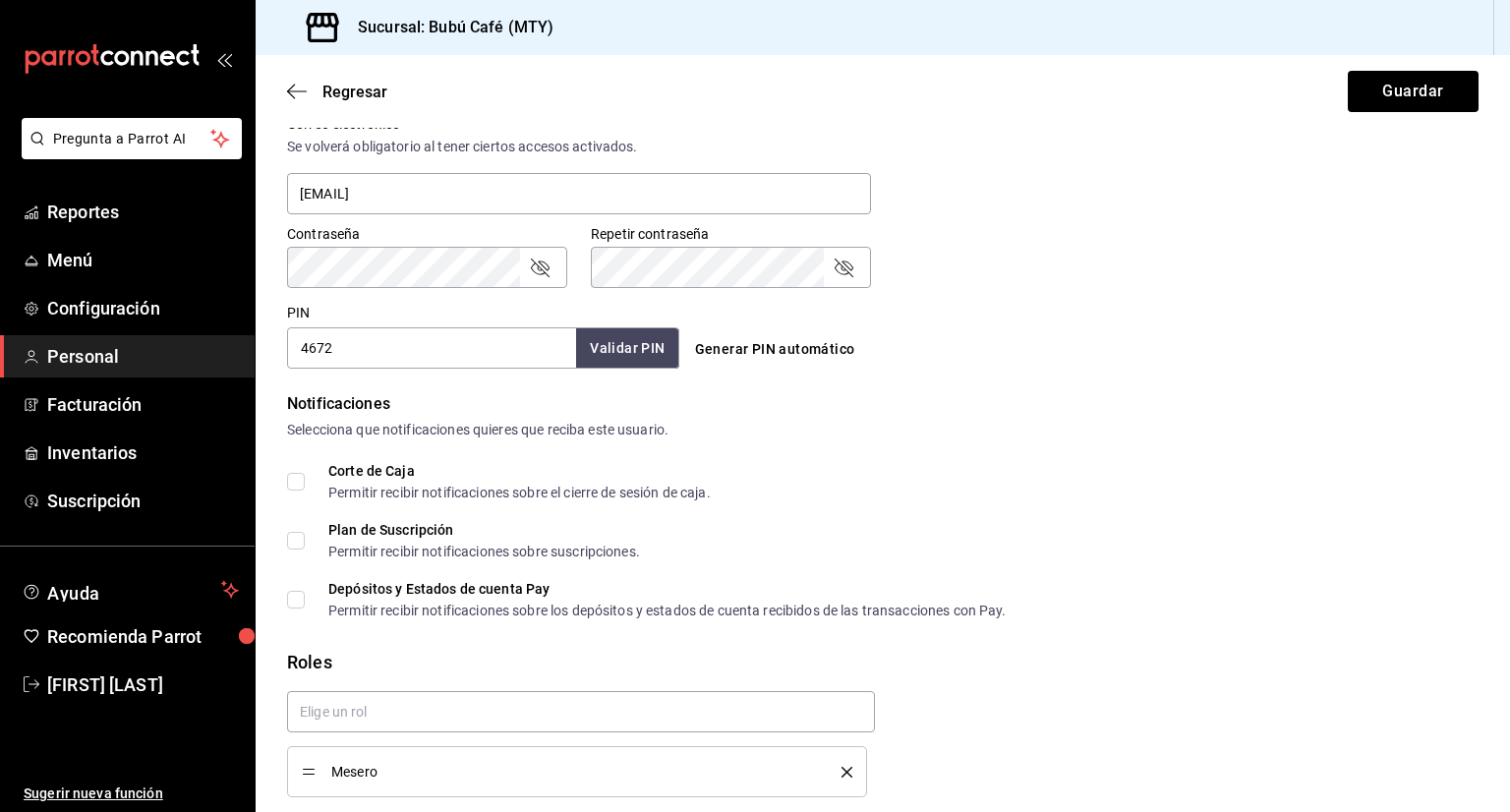 scroll, scrollTop: 824, scrollLeft: 0, axis: vertical 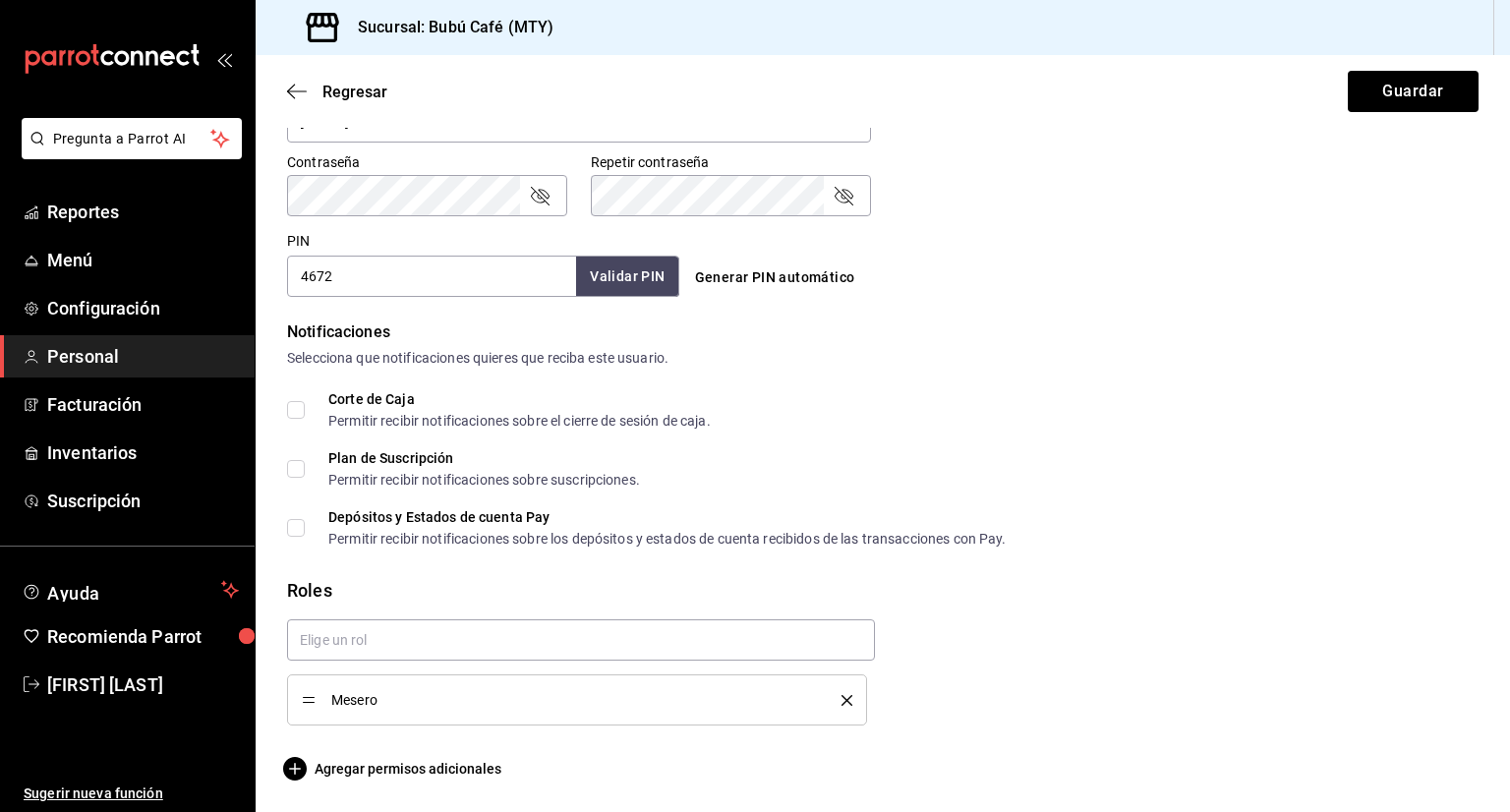 checkbox on "true" 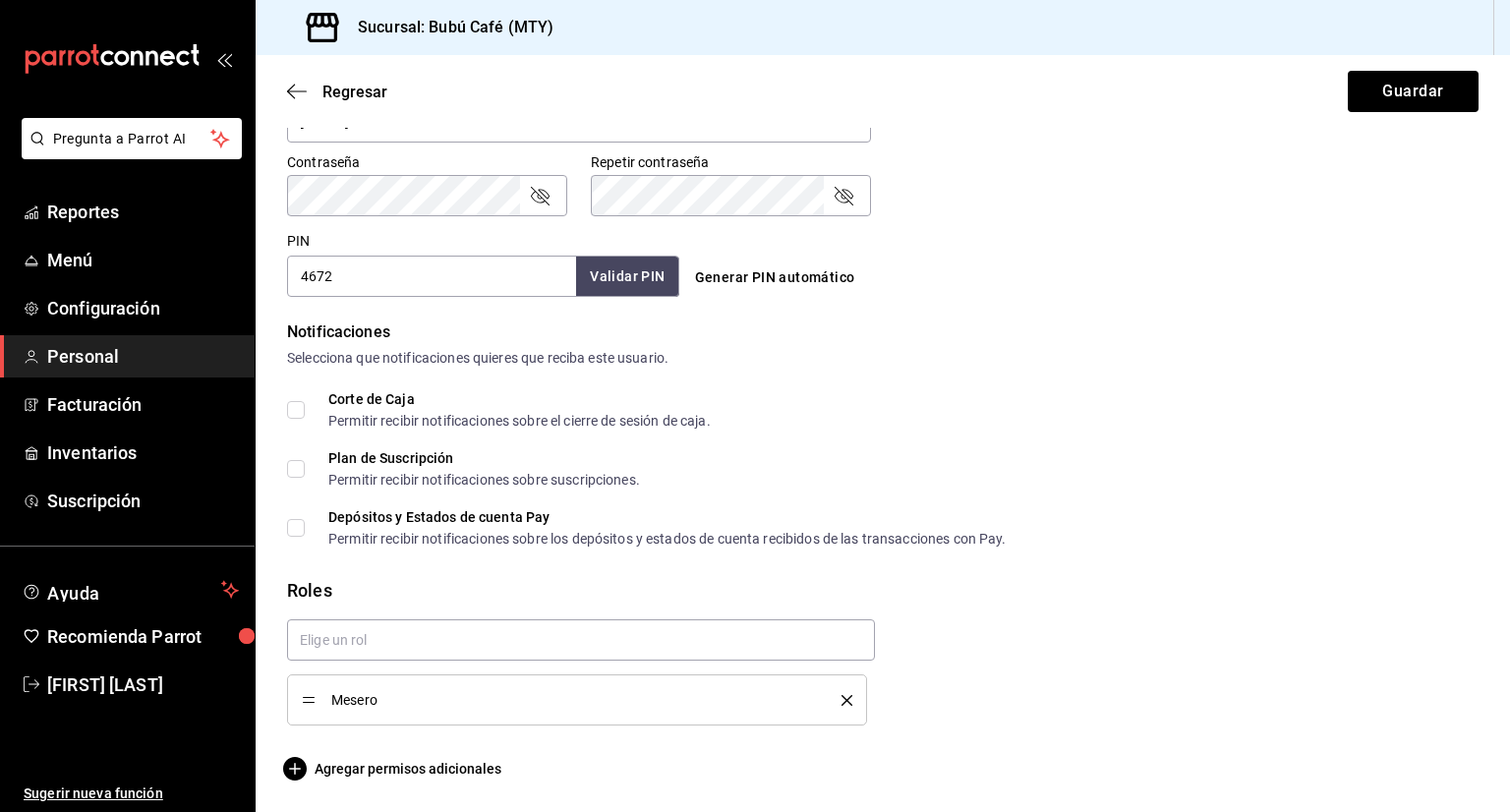 click on "Mesero" at bounding box center [571, 700] 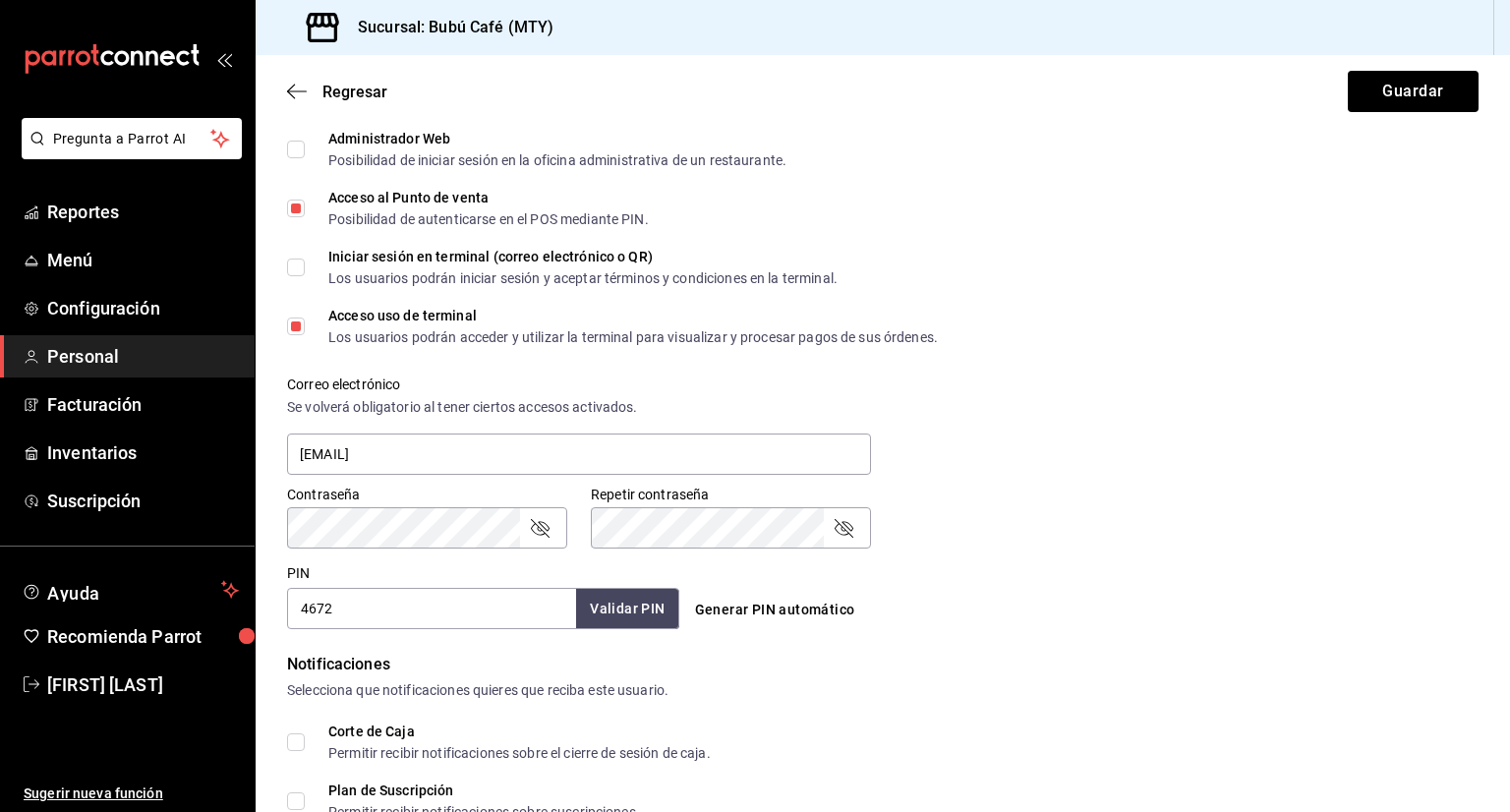 scroll, scrollTop: 431, scrollLeft: 0, axis: vertical 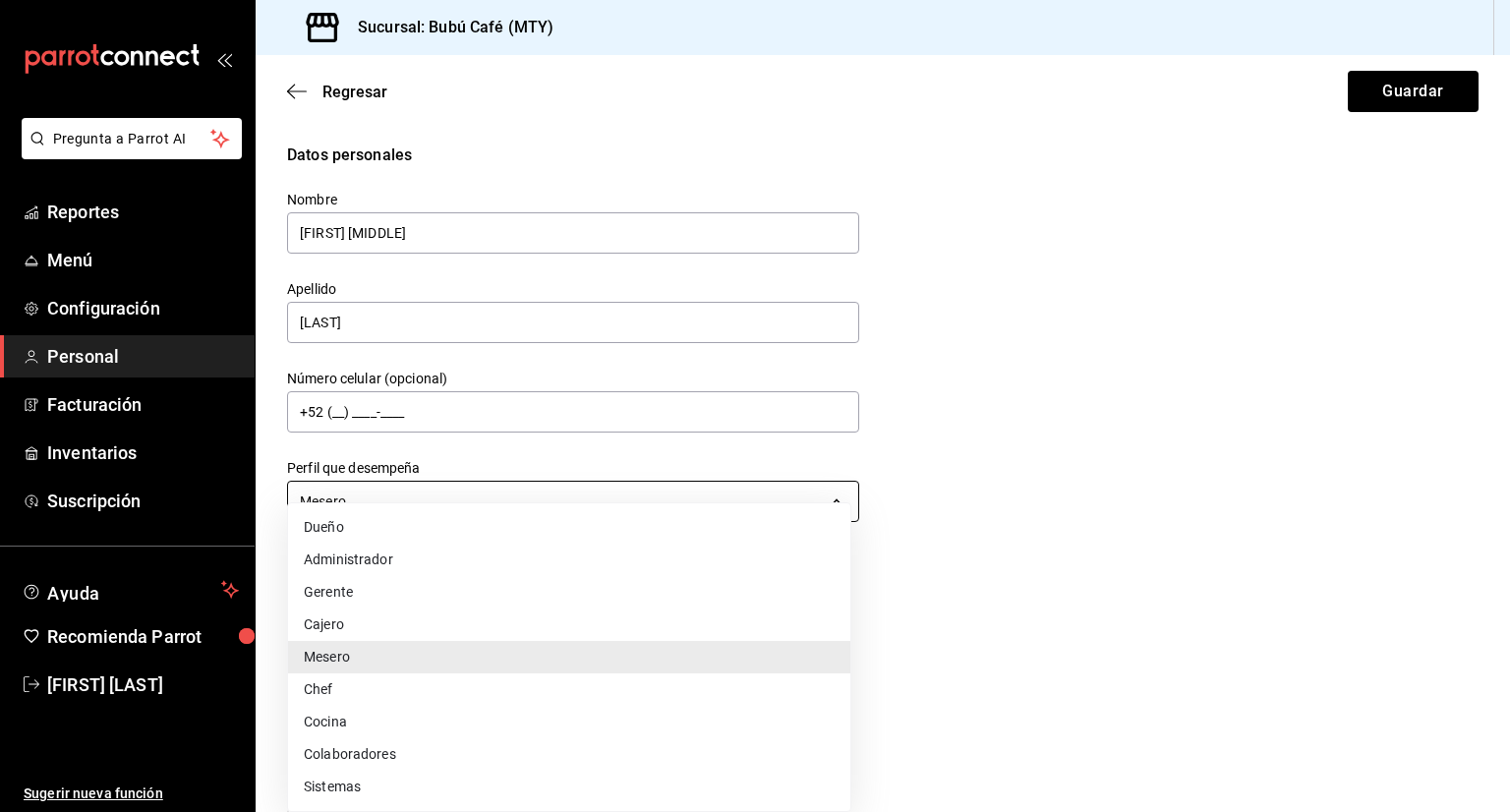 click on "Pregunta a Parrot AI Reportes   Menú   Configuración   Personal   Facturación   Inventarios   Suscripción   Ayuda Recomienda Parrot   Gris Garza Martinez   Sugerir nueva función   Sucursal: Bubú Café ([CITY]) Regresar Guardar Datos personales Nombre Marcela Lizeth Apellido Rodriguez Número celular (opcional) +52 (__) ____-____ Perfil que desempeña Mesero WAITER Accesos Selecciona a que plataformas tendrá acceso este usuario. Administrador Web Posibilidad de iniciar sesión en la oficina administrativa de un restaurante.  Acceso al Punto de venta Posibilidad de autenticarse en el POS mediante PIN.  Iniciar sesión en terminal (correo electrónico o QR) Los usuarios podrán iniciar sesión y aceptar términos y condiciones en la terminal. Acceso uso de terminal Los usuarios podrán acceder y utilizar la terminal para visualizar y procesar pagos de sus órdenes. Correo electrónico Se volverá obligatorio al tener ciertos accesos activados. [EMAIL] Contraseña PIN" at bounding box center (755, 406) 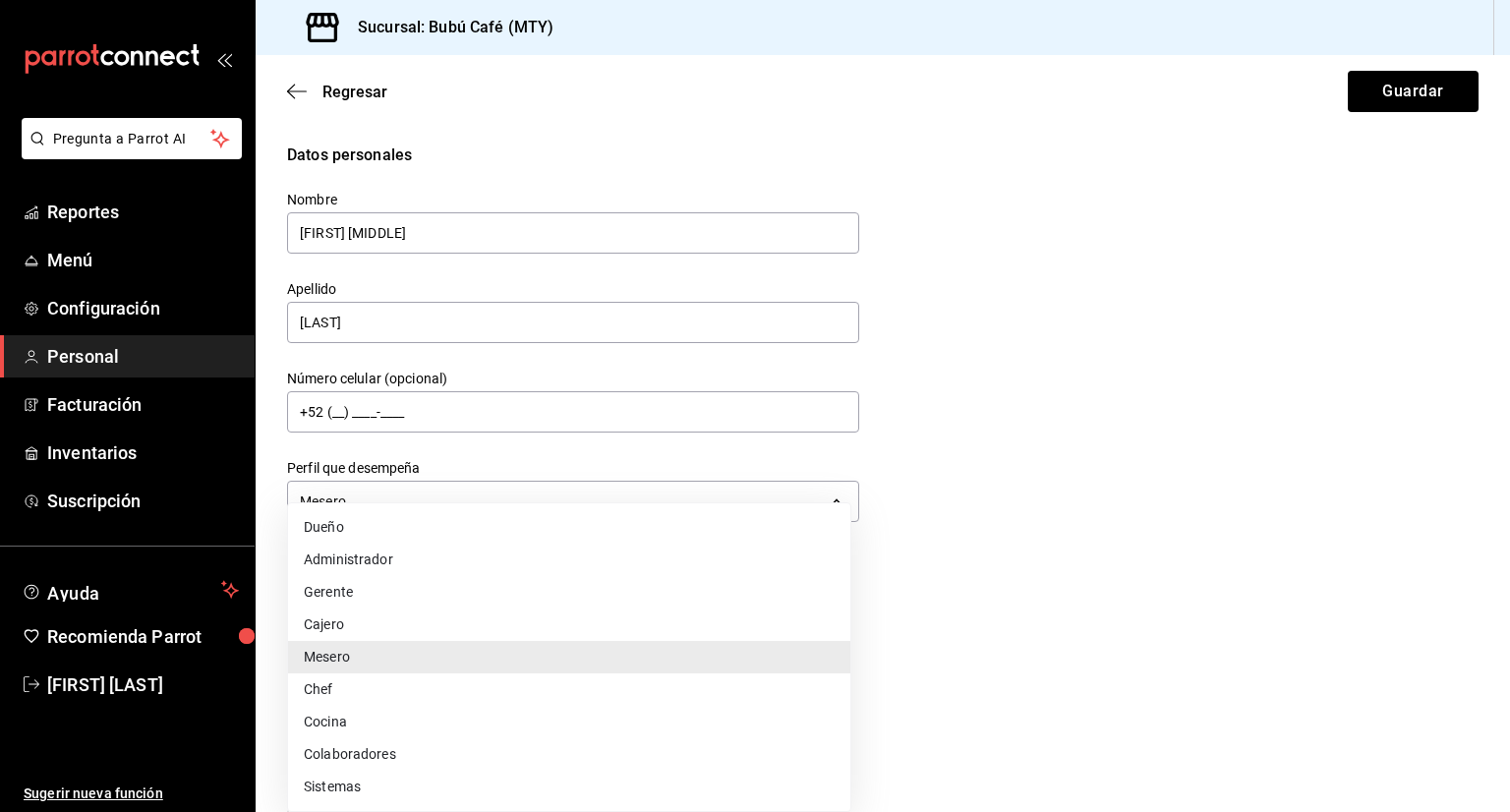 click on "Mesero" at bounding box center (569, 657) 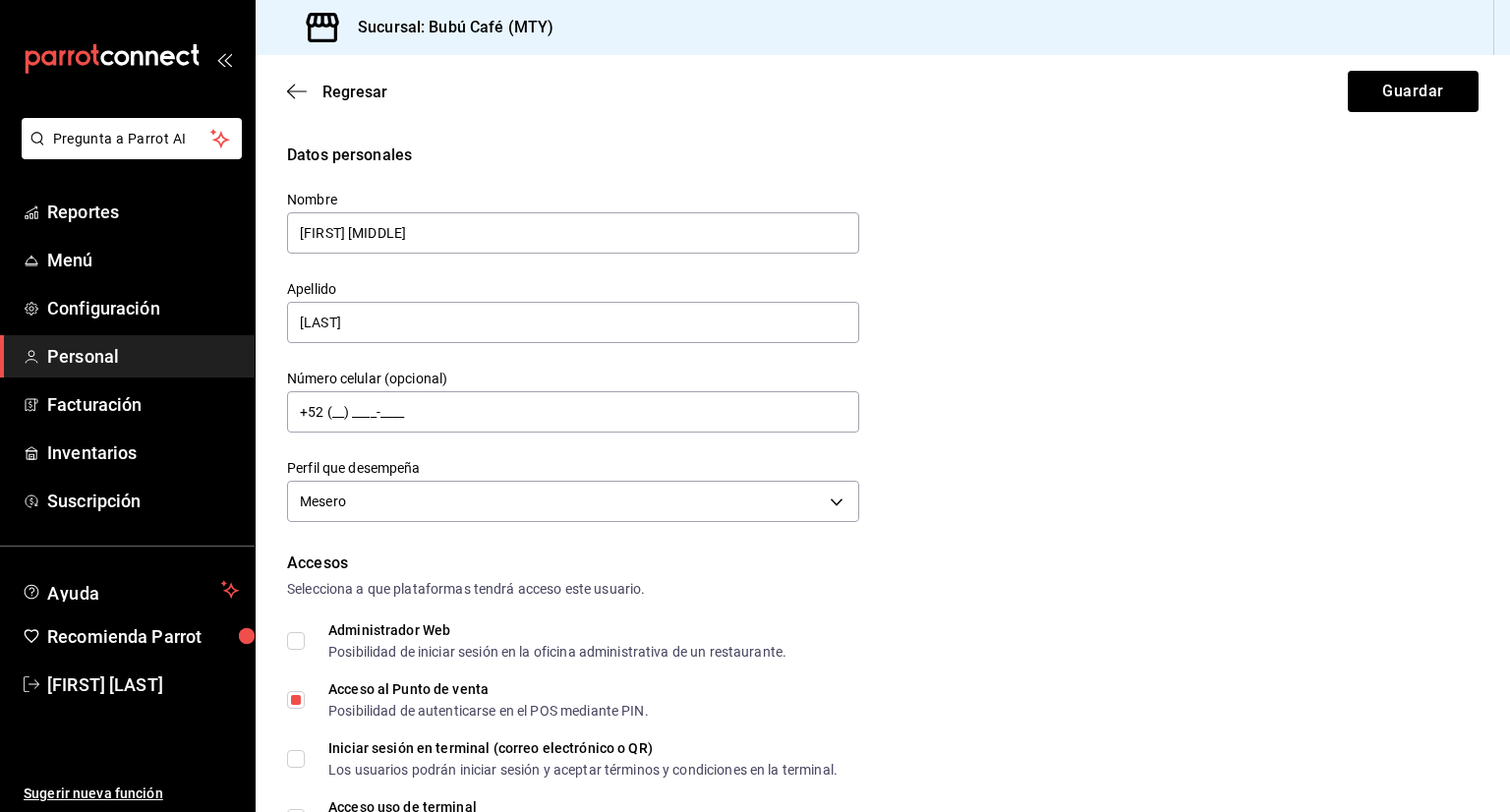 drag, startPoint x: 1032, startPoint y: 486, endPoint x: 922, endPoint y: 501, distance: 111.018017 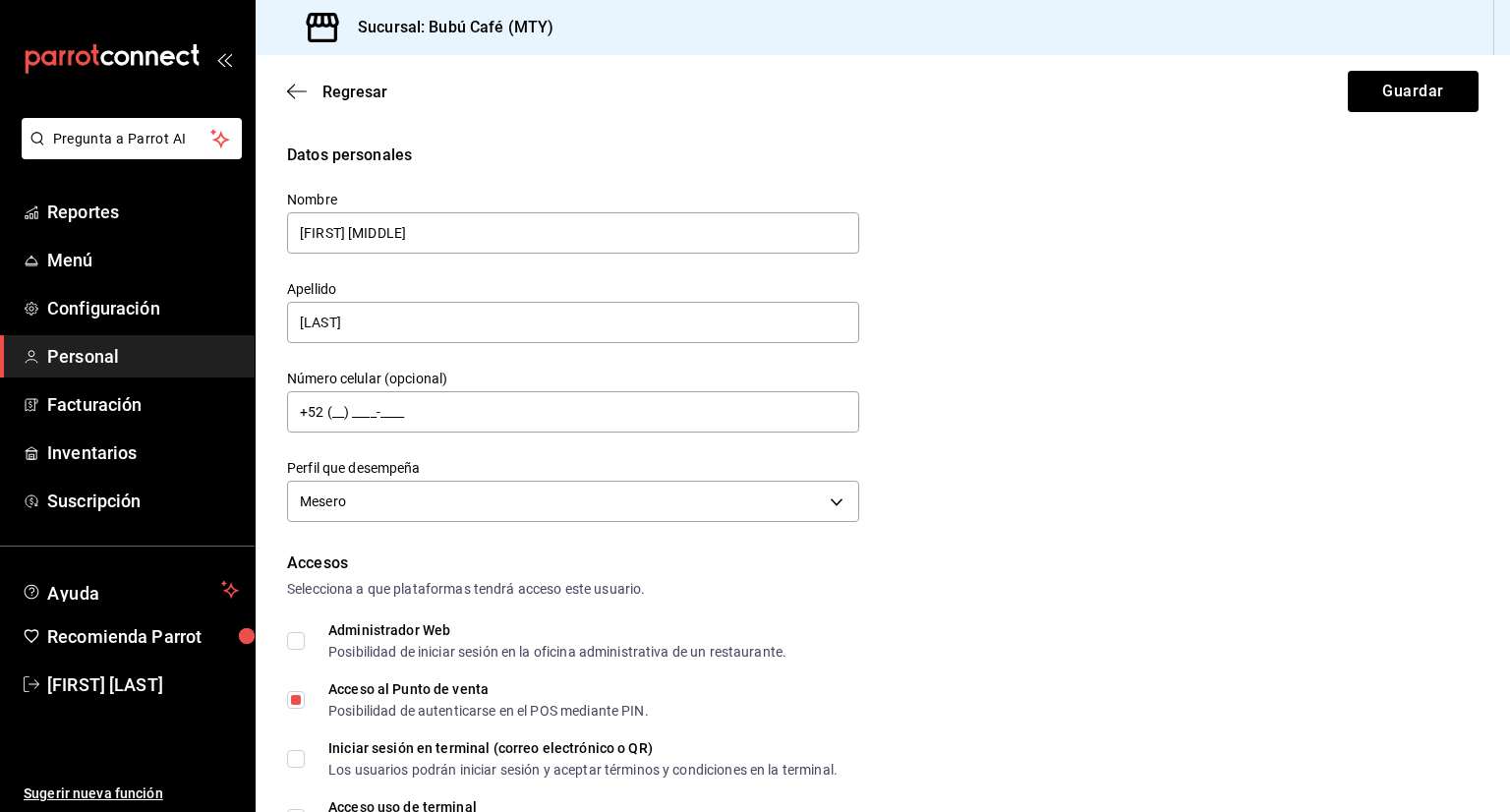 click on "Datos personales Nombre Marcela Lizeth Apellido Rodriguez Número celular (opcional) +52 (__) ____-____ Perfil que desempeña Mesero WAITER" at bounding box center [883, 335] 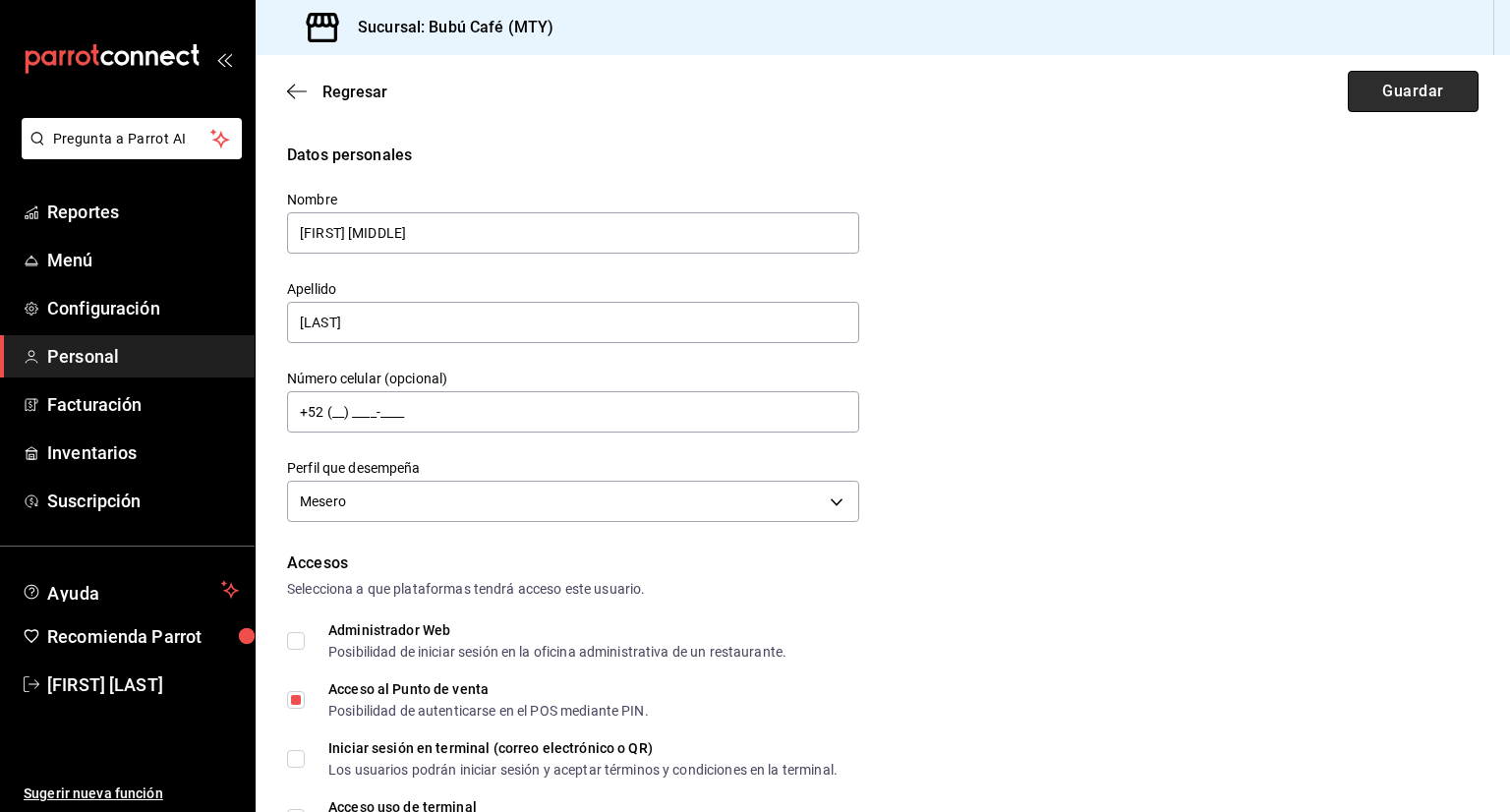 click on "Guardar" at bounding box center (1413, 91) 